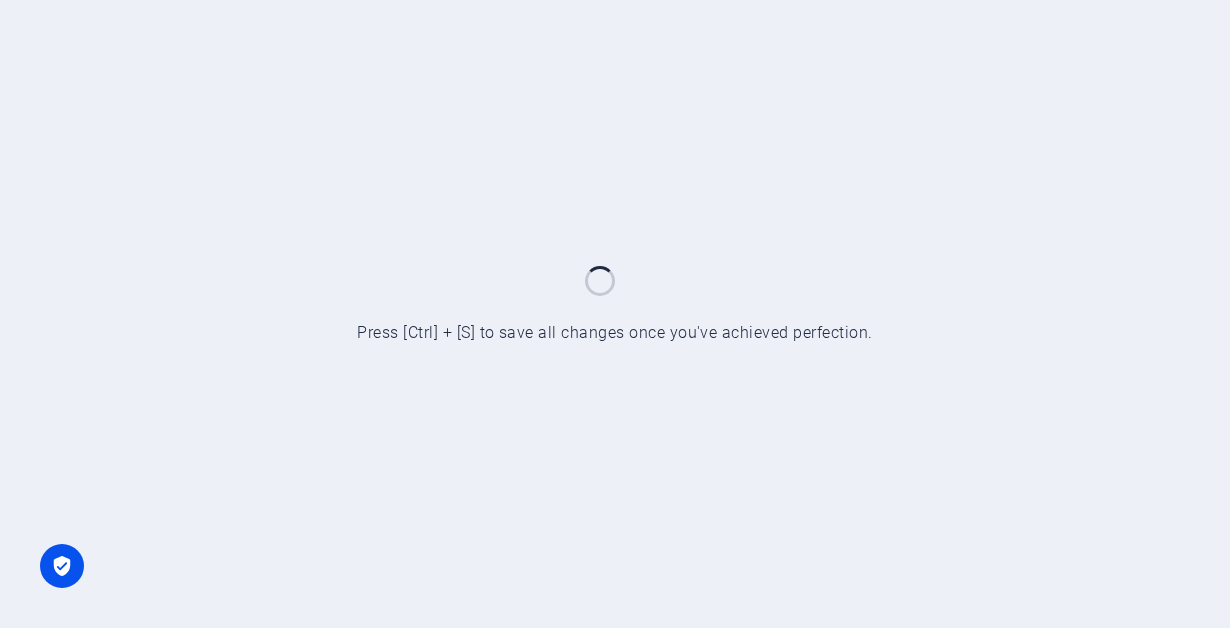 scroll, scrollTop: 0, scrollLeft: 0, axis: both 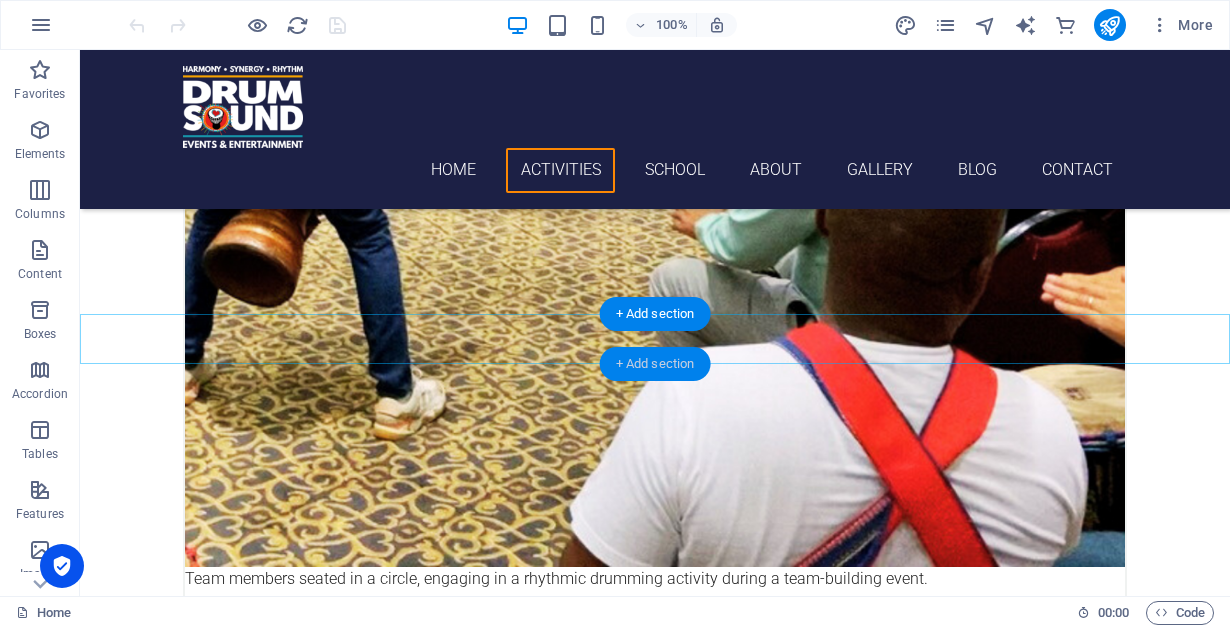 click on "+ Add section" at bounding box center [655, 364] 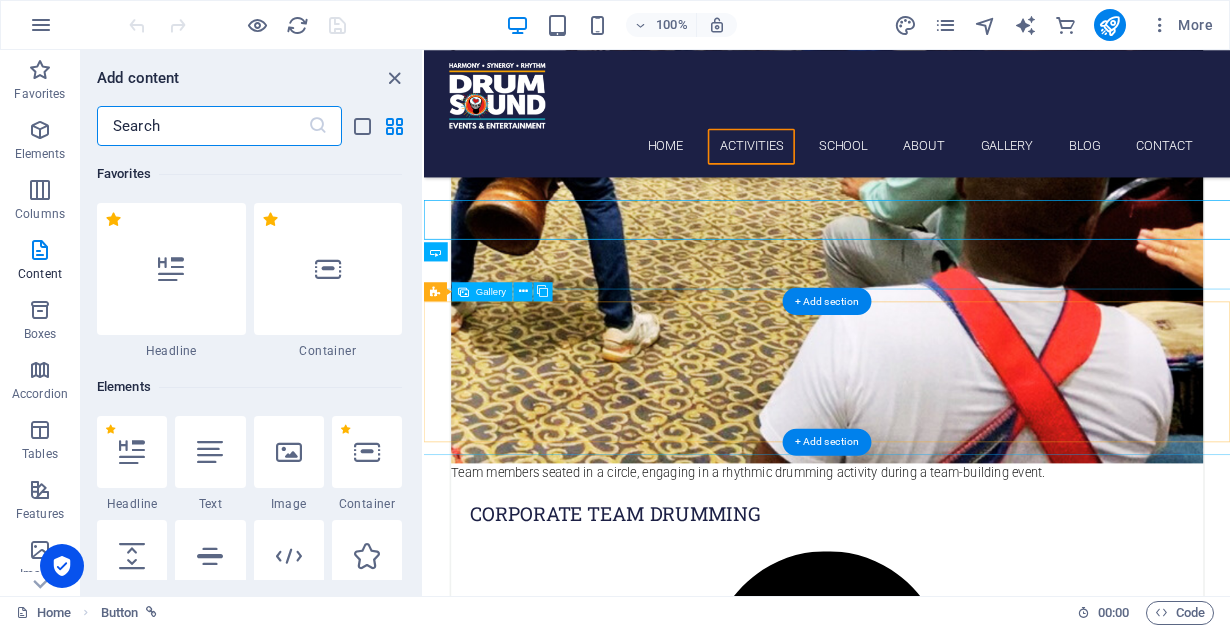 scroll, scrollTop: 2597, scrollLeft: 0, axis: vertical 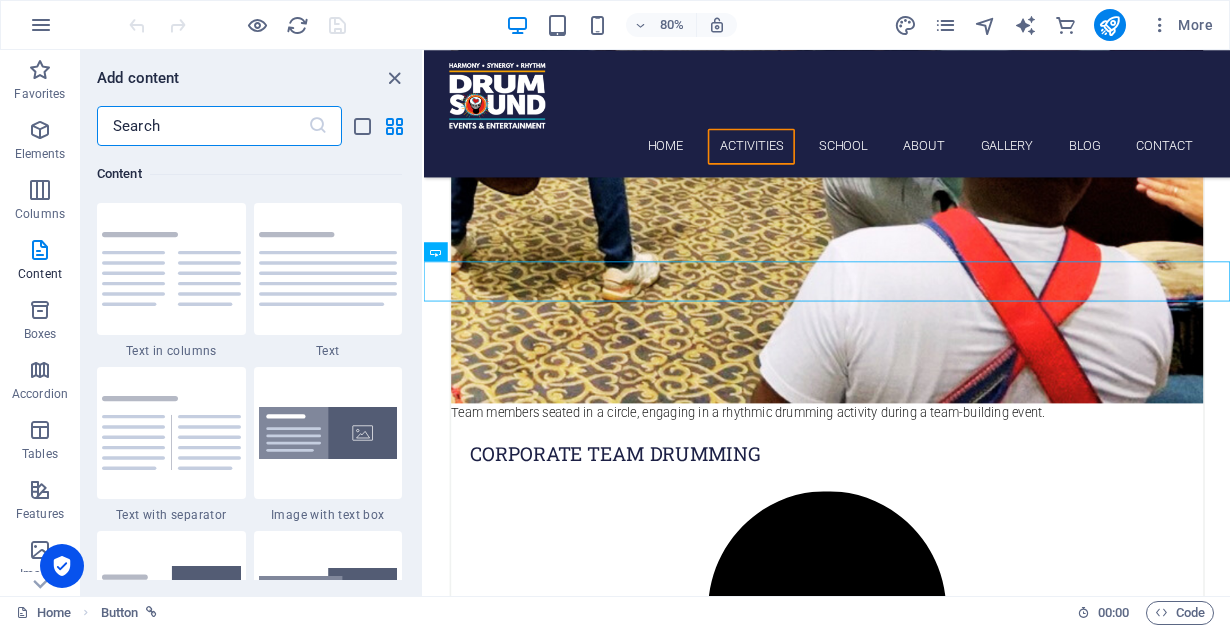 click at bounding box center (202, 126) 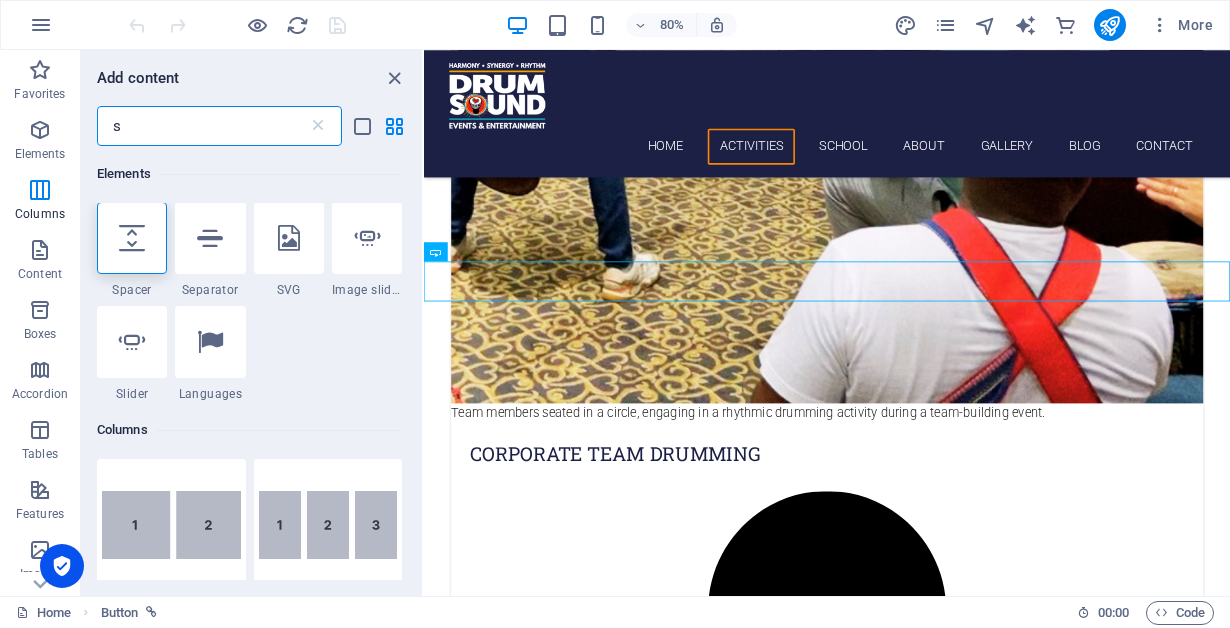scroll, scrollTop: 0, scrollLeft: 0, axis: both 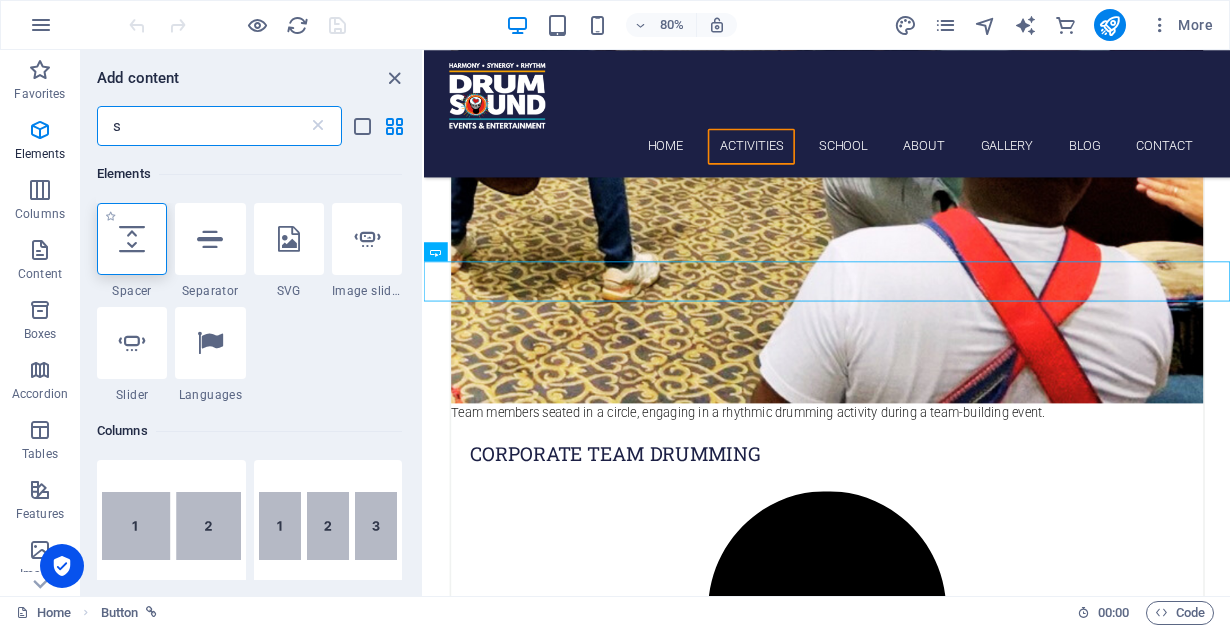 type on "s" 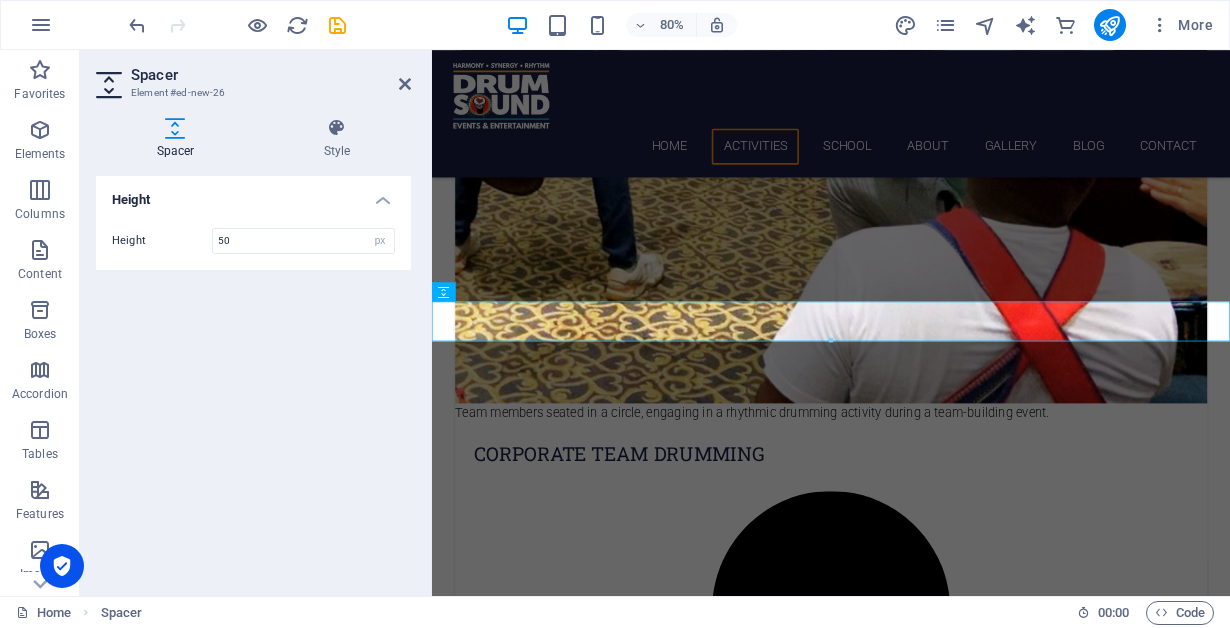 click on "Height Height 50 px rem vh vw" at bounding box center (253, 378) 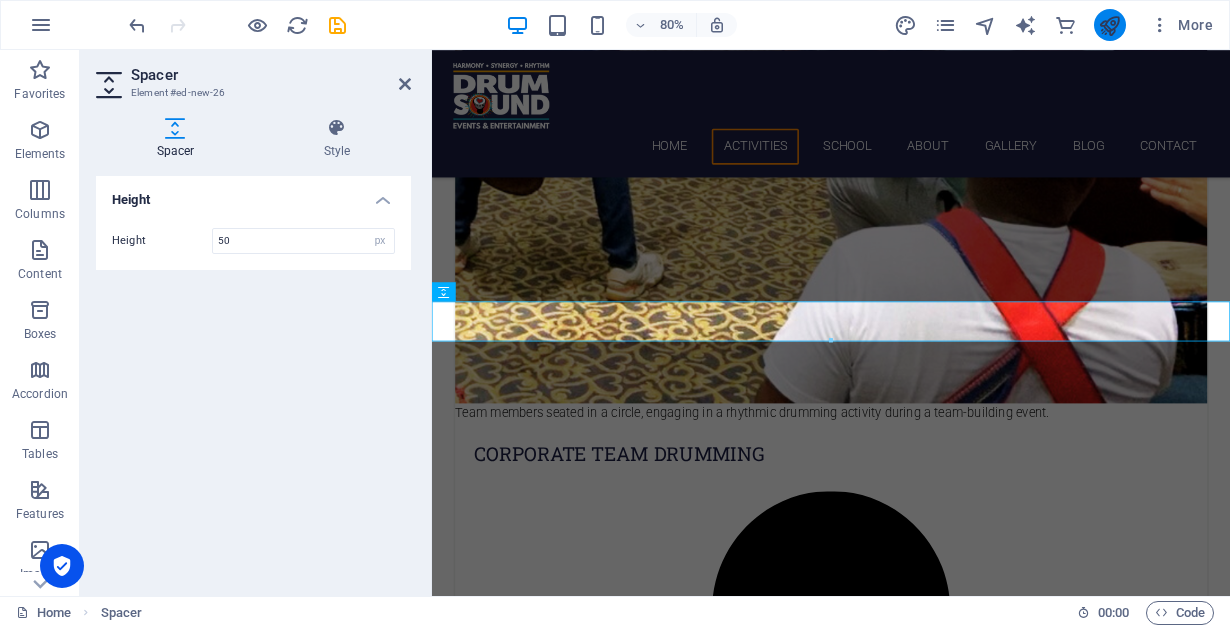 click at bounding box center (1110, 25) 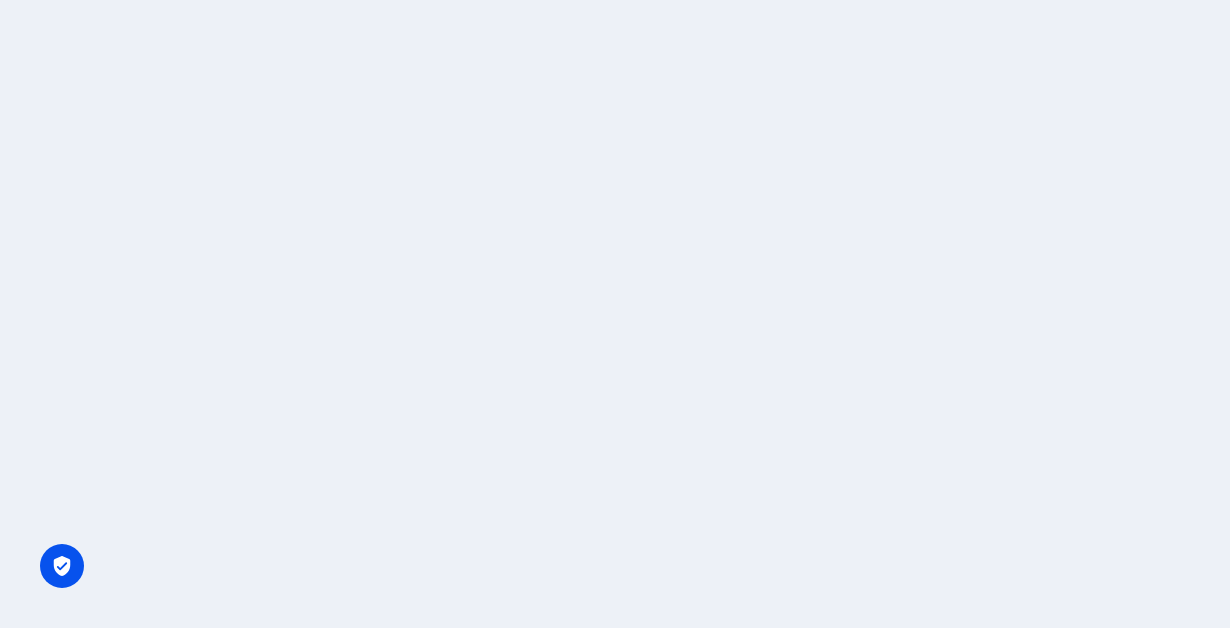scroll, scrollTop: 0, scrollLeft: 0, axis: both 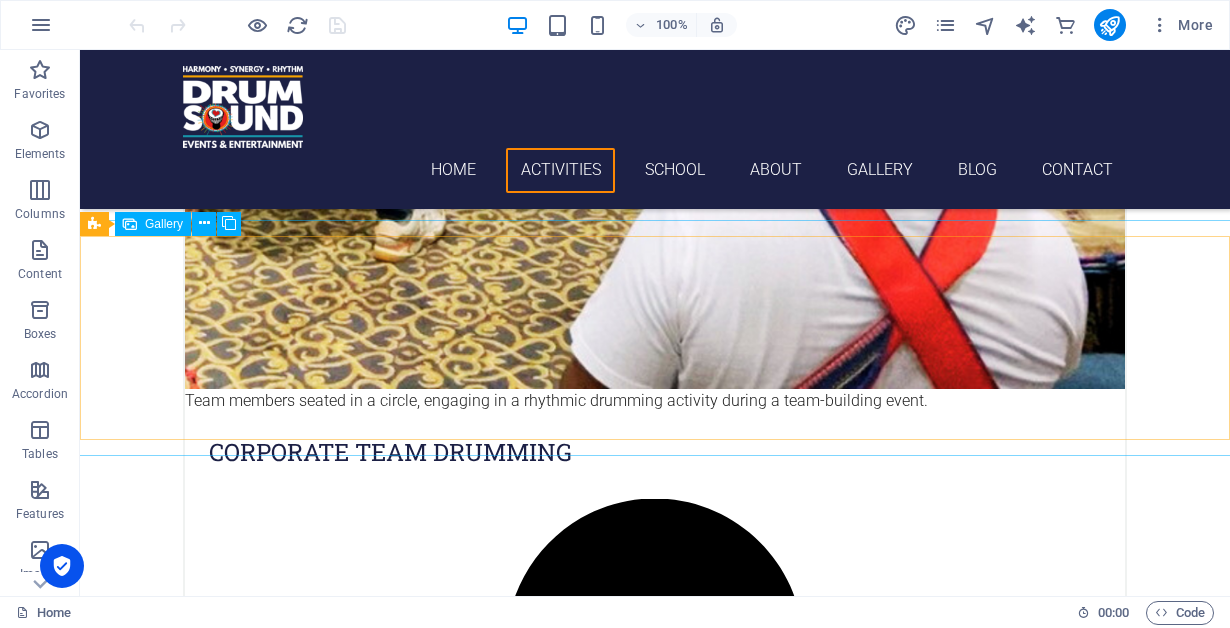 click on "Gallery" at bounding box center (164, 224) 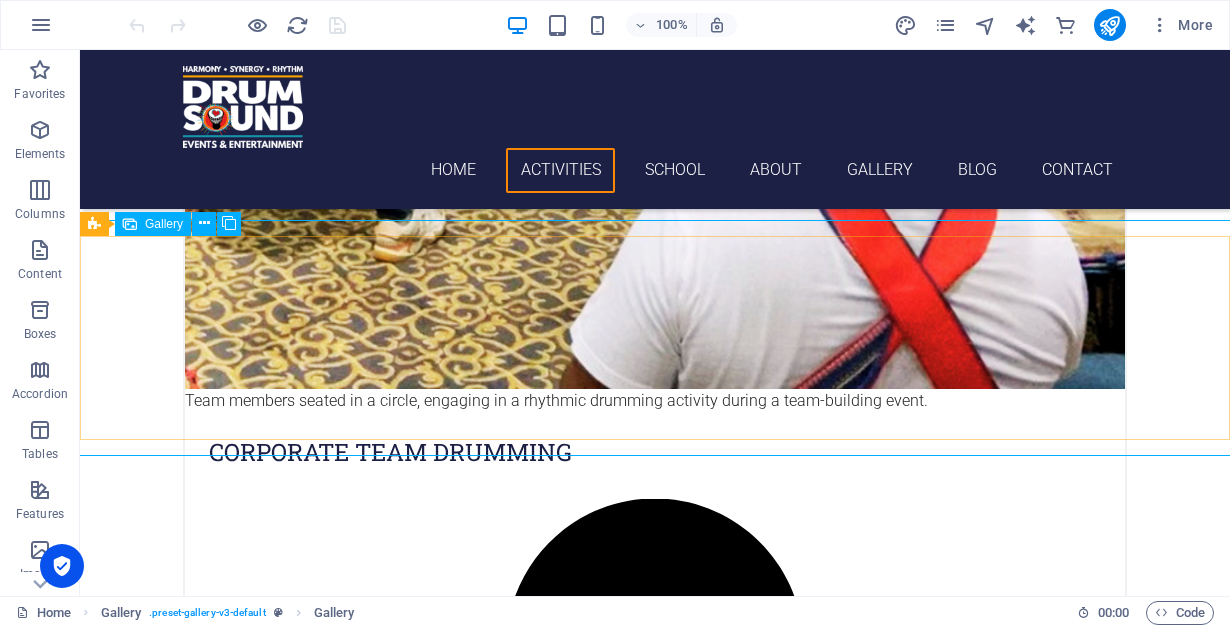 click on "Gallery" at bounding box center [153, 224] 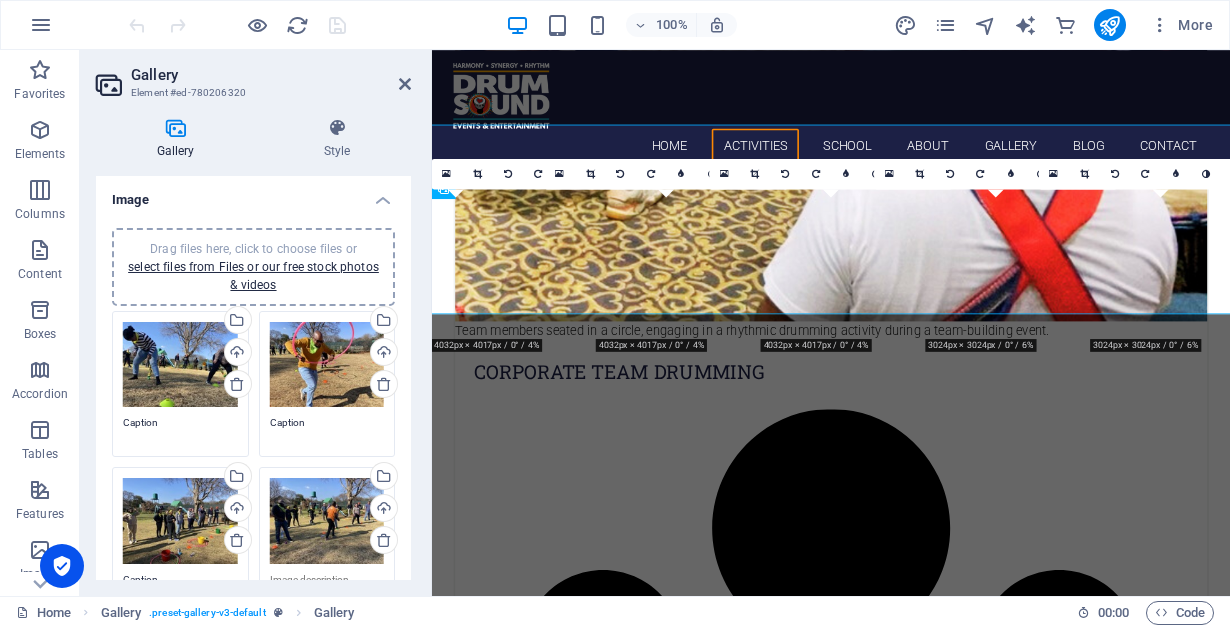 scroll, scrollTop: 2775, scrollLeft: 0, axis: vertical 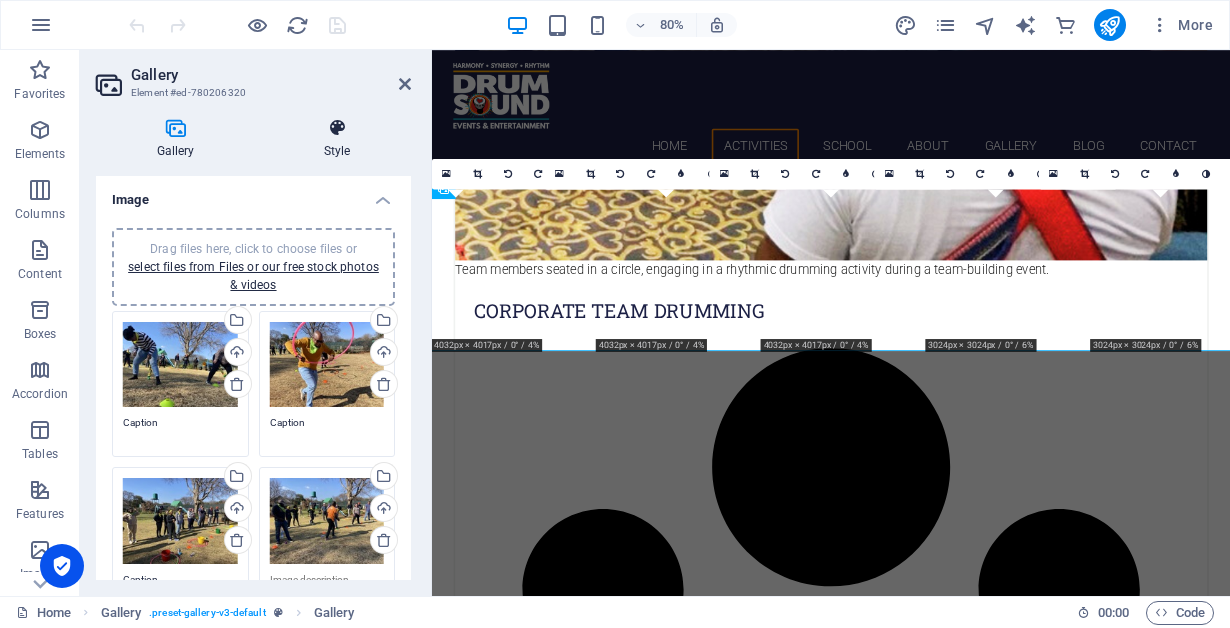 click at bounding box center [337, 128] 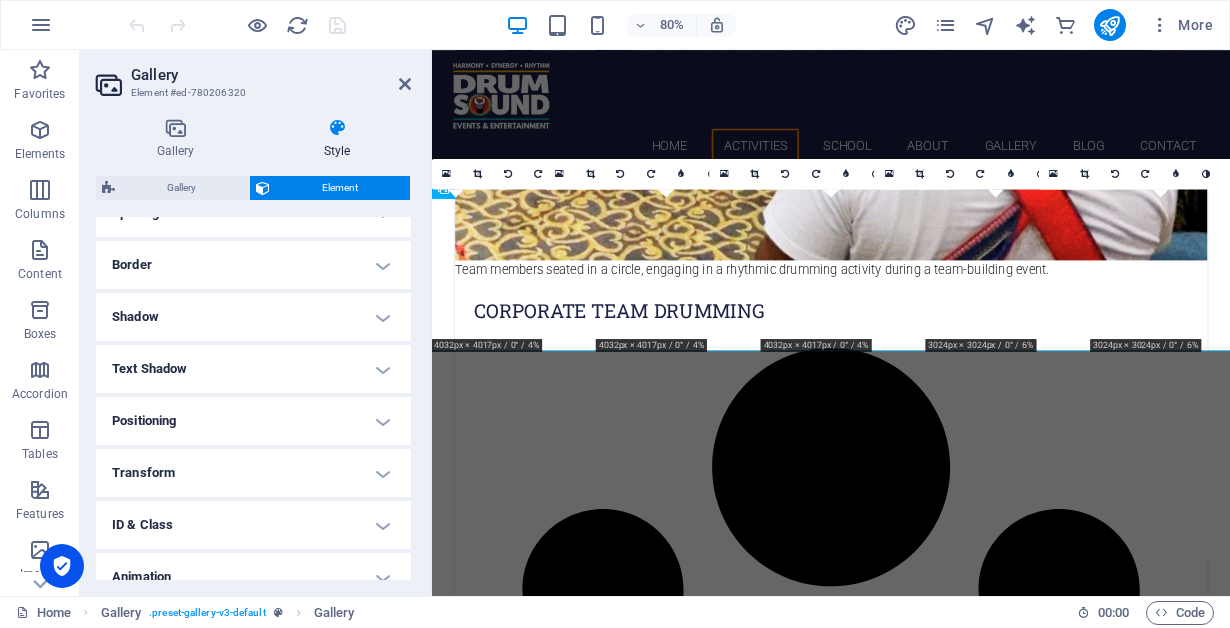 scroll, scrollTop: 482, scrollLeft: 0, axis: vertical 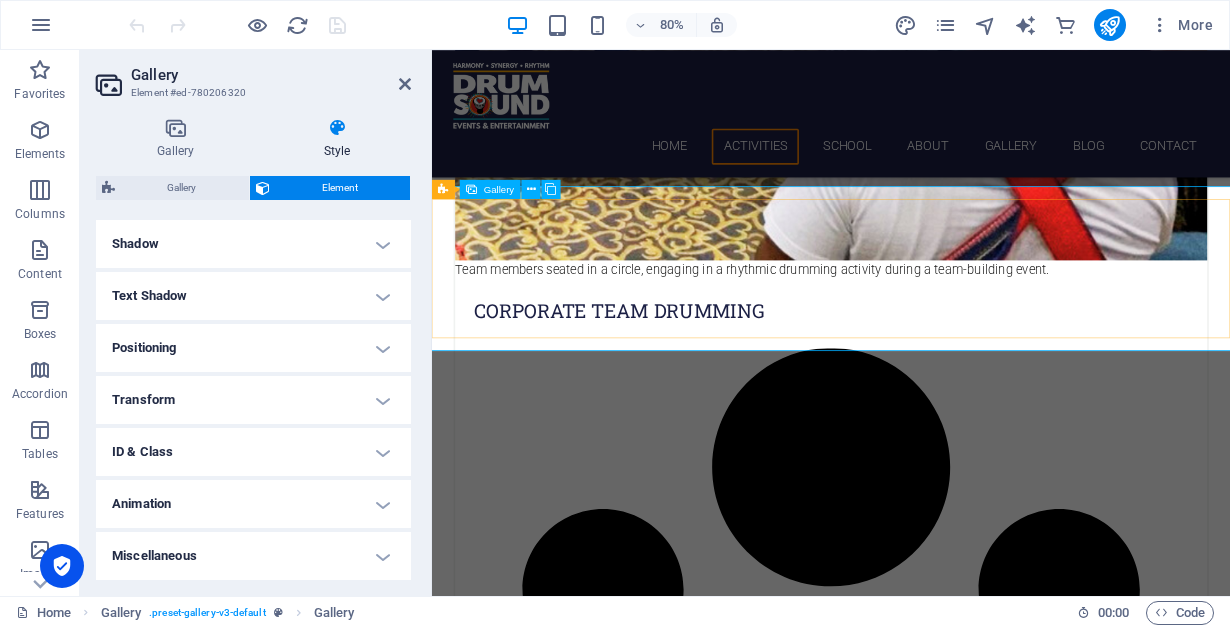 click at bounding box center (931, 12985) 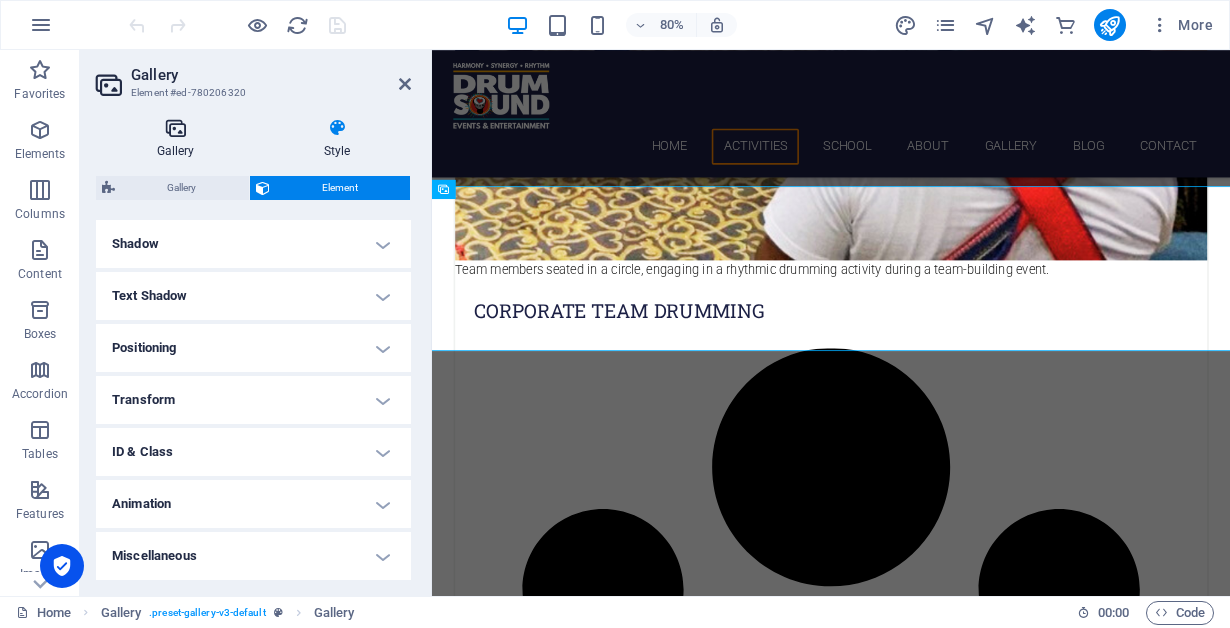 click at bounding box center [175, 128] 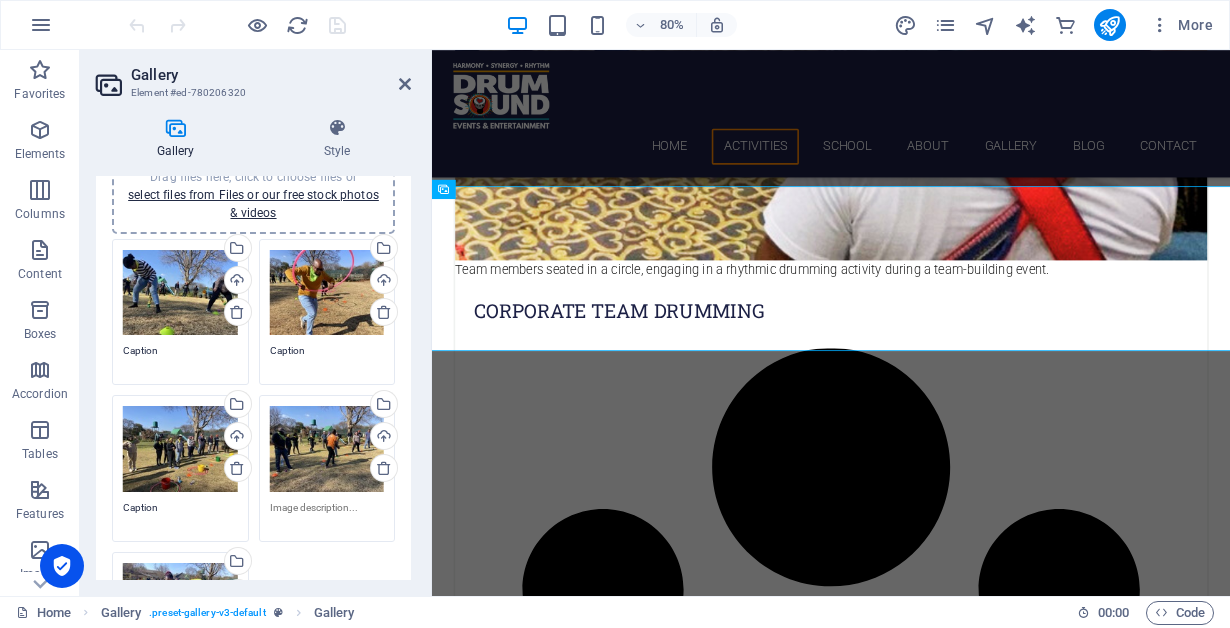 scroll, scrollTop: 0, scrollLeft: 0, axis: both 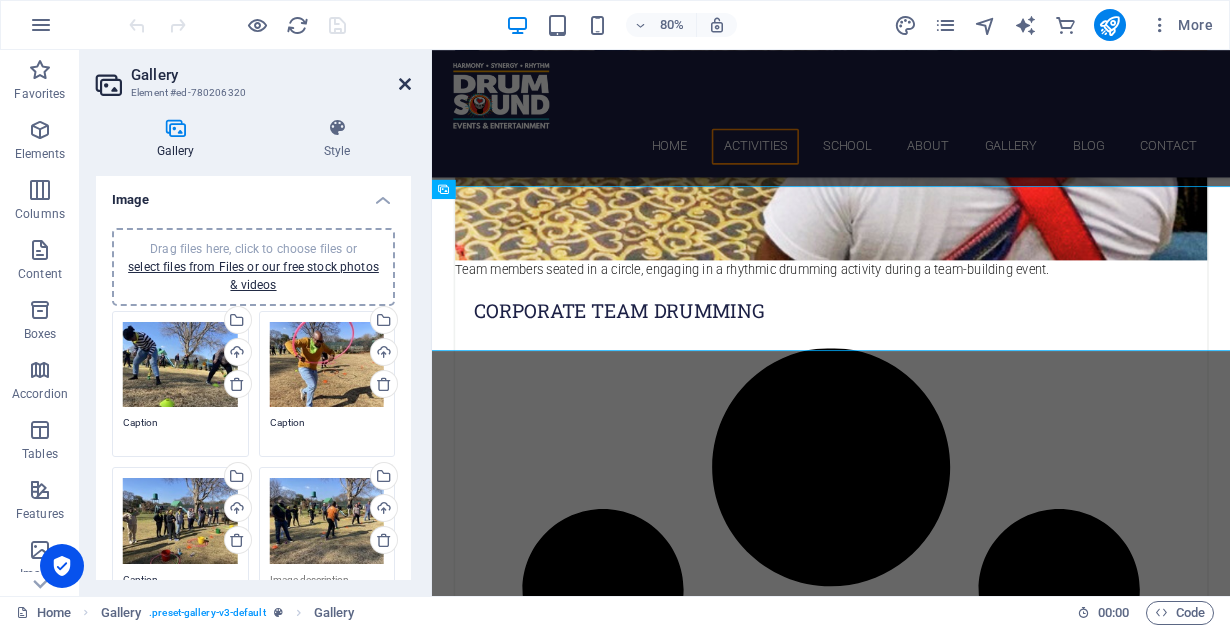 click at bounding box center [405, 84] 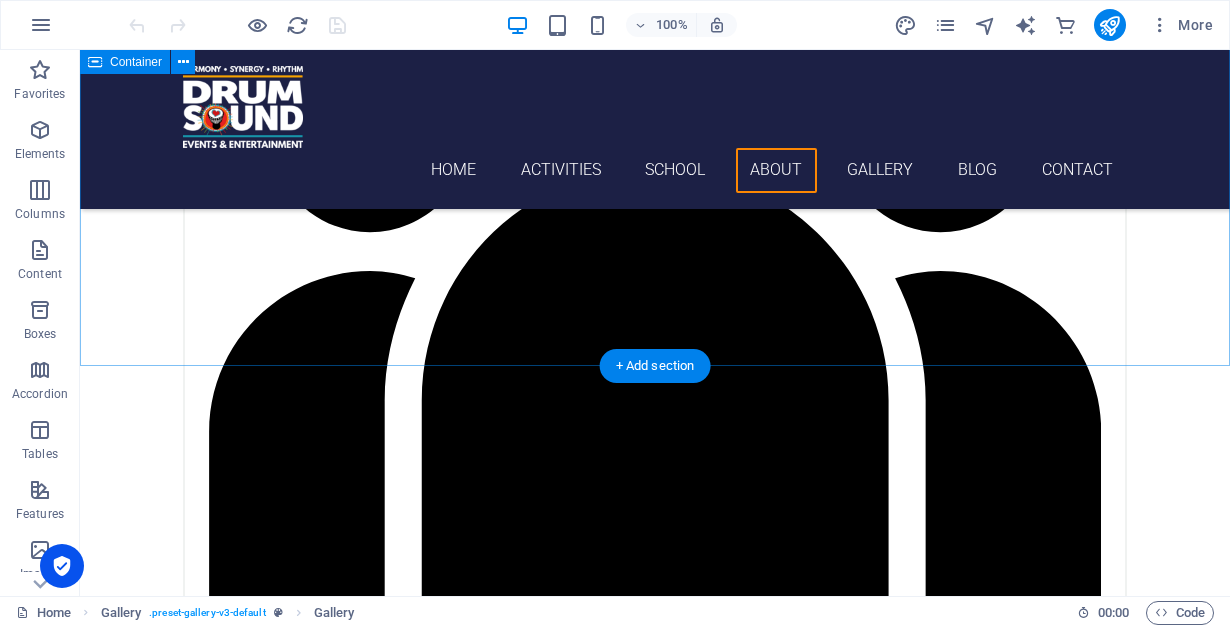 scroll, scrollTop: 5596, scrollLeft: 0, axis: vertical 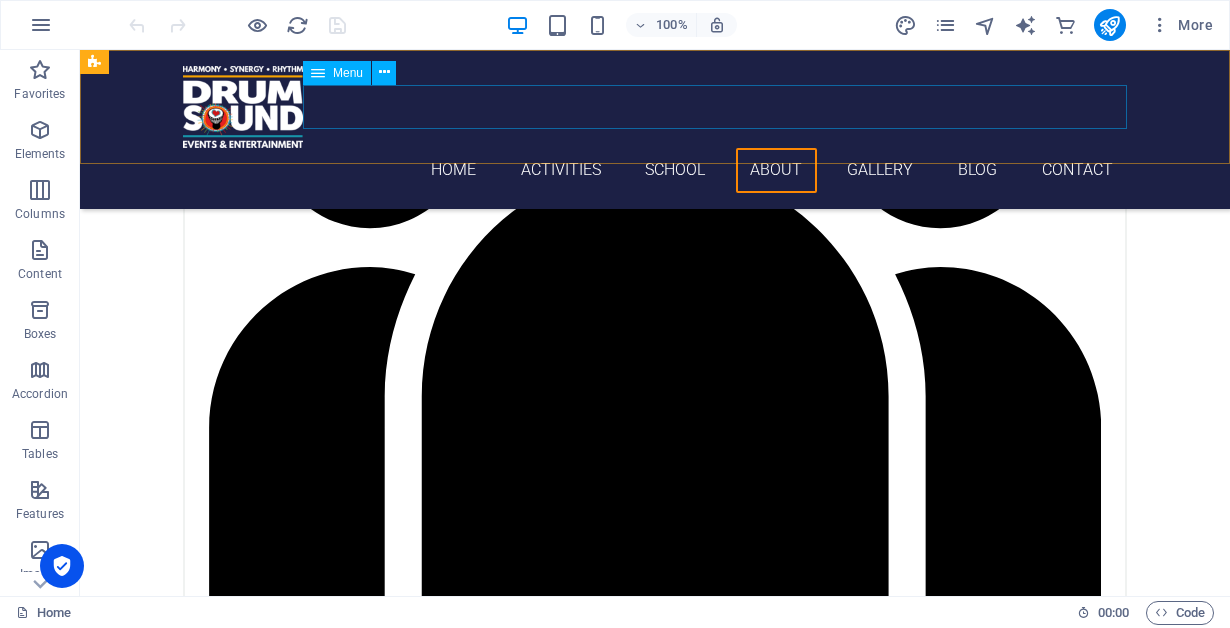 click on "Home Activities School About Gallery Blog Contact" at bounding box center (655, 170) 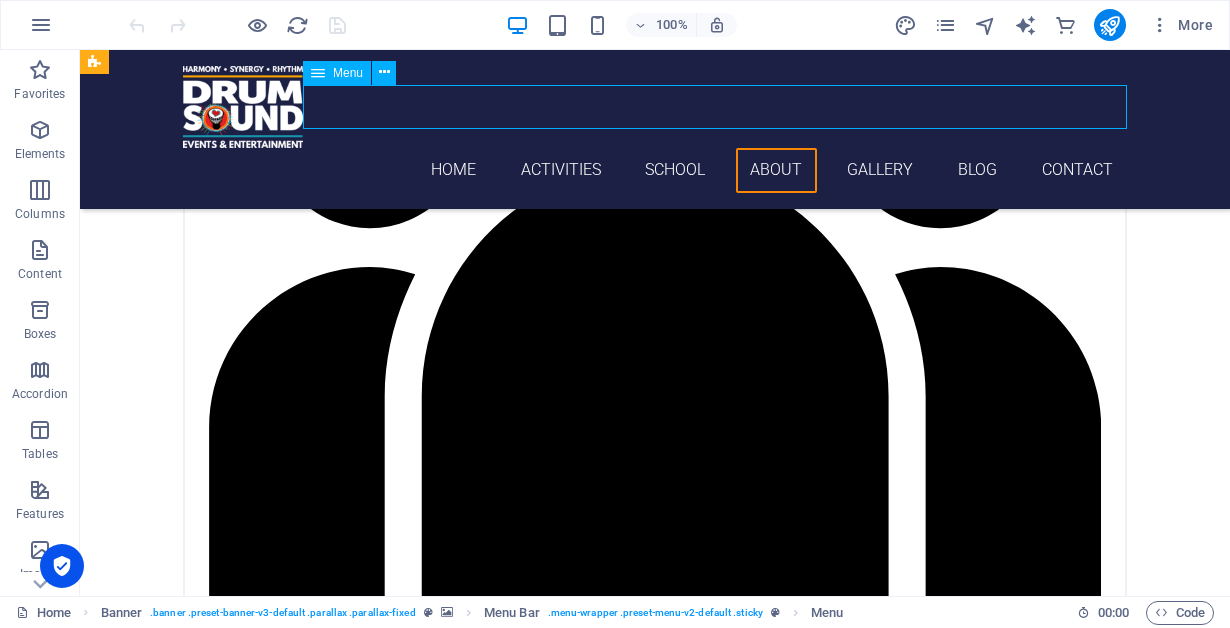 click on "Home Activities School About Gallery Blog Contact" at bounding box center (655, 170) 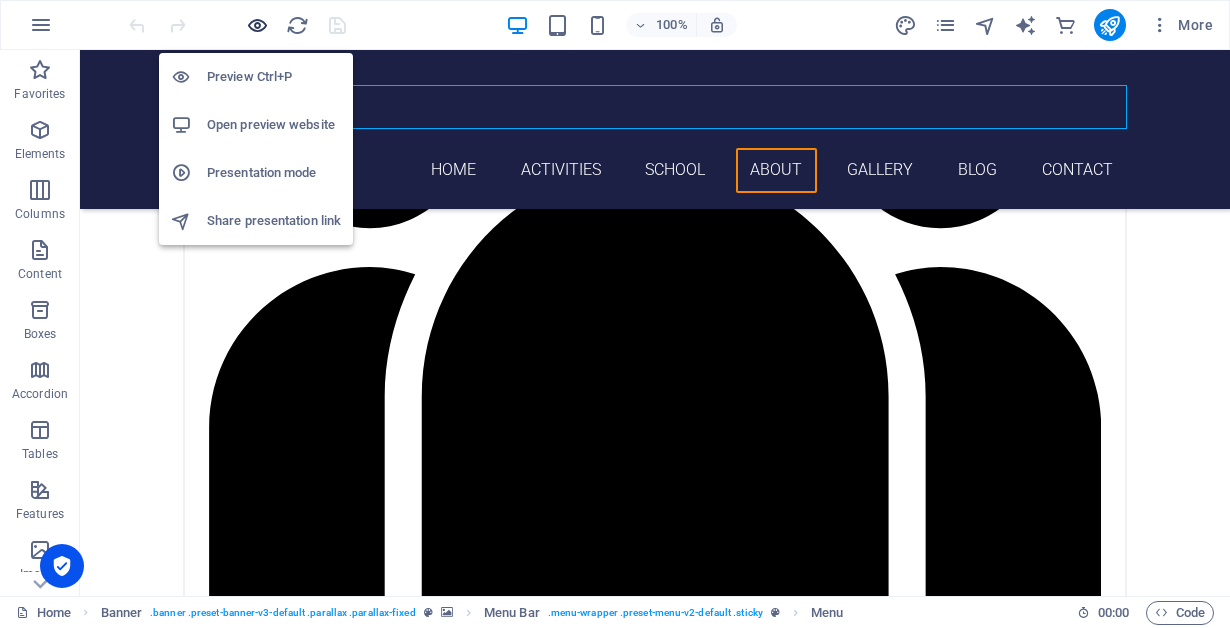 click at bounding box center [257, 25] 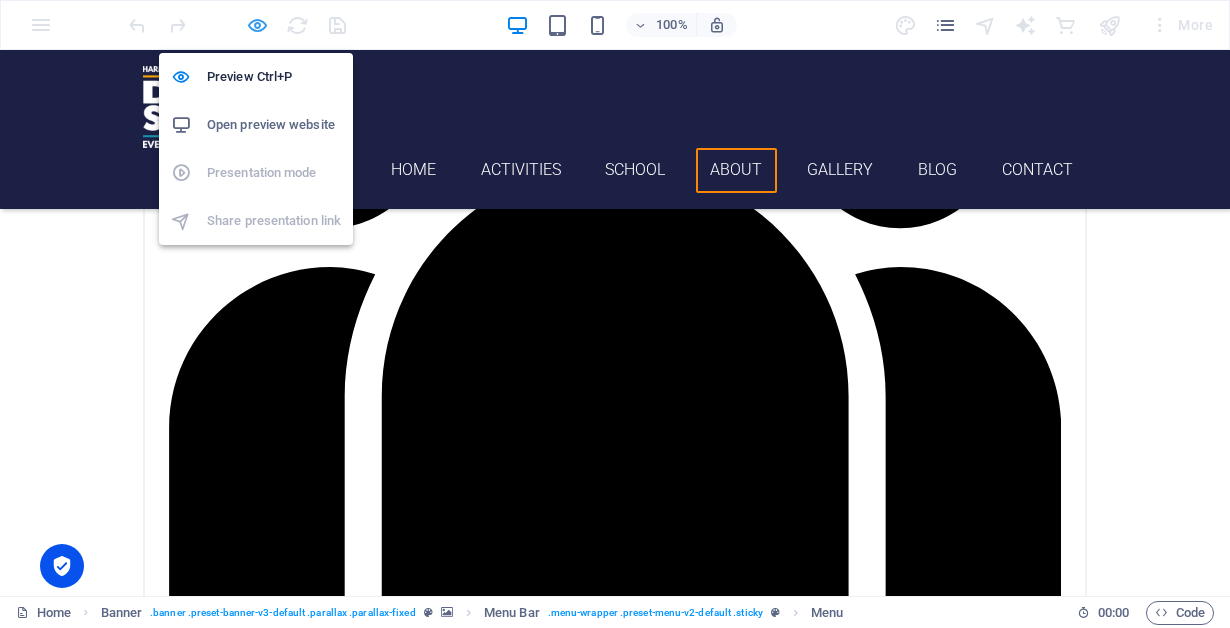 scroll, scrollTop: 5606, scrollLeft: 0, axis: vertical 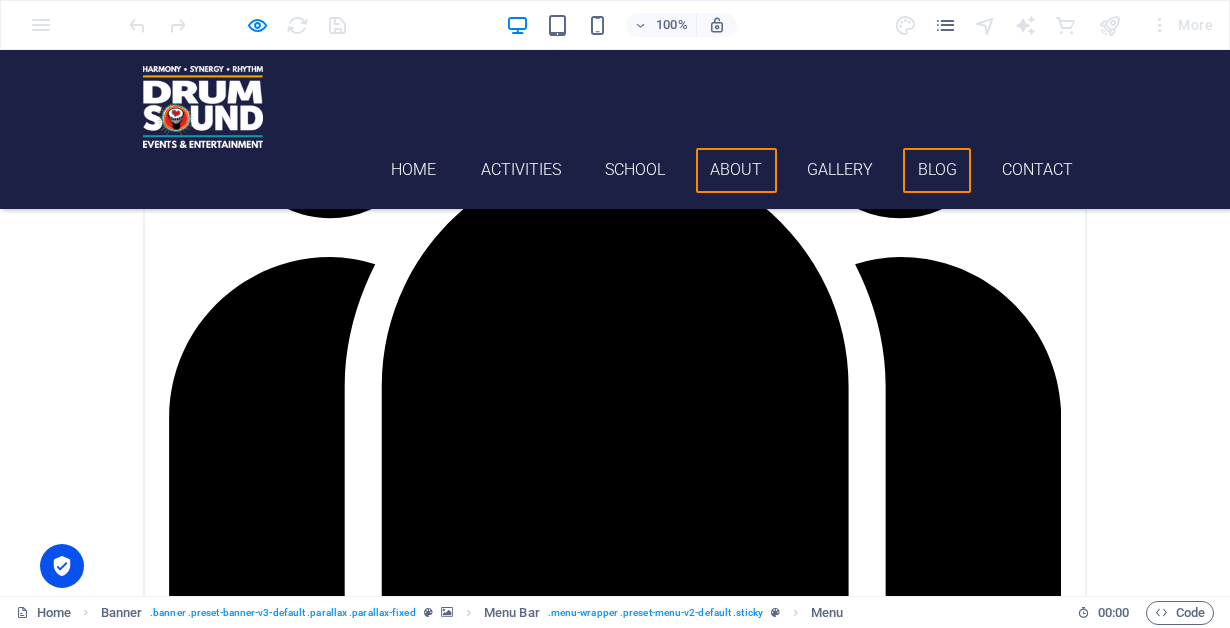 click on "Blog" at bounding box center (937, 170) 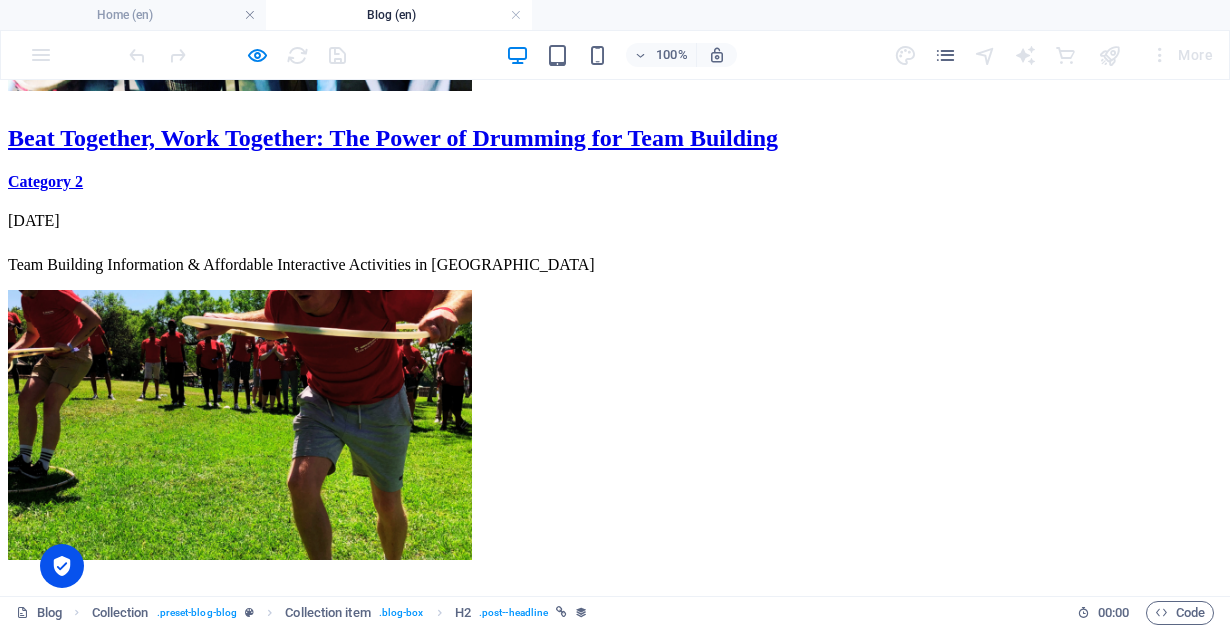 scroll, scrollTop: 834, scrollLeft: 0, axis: vertical 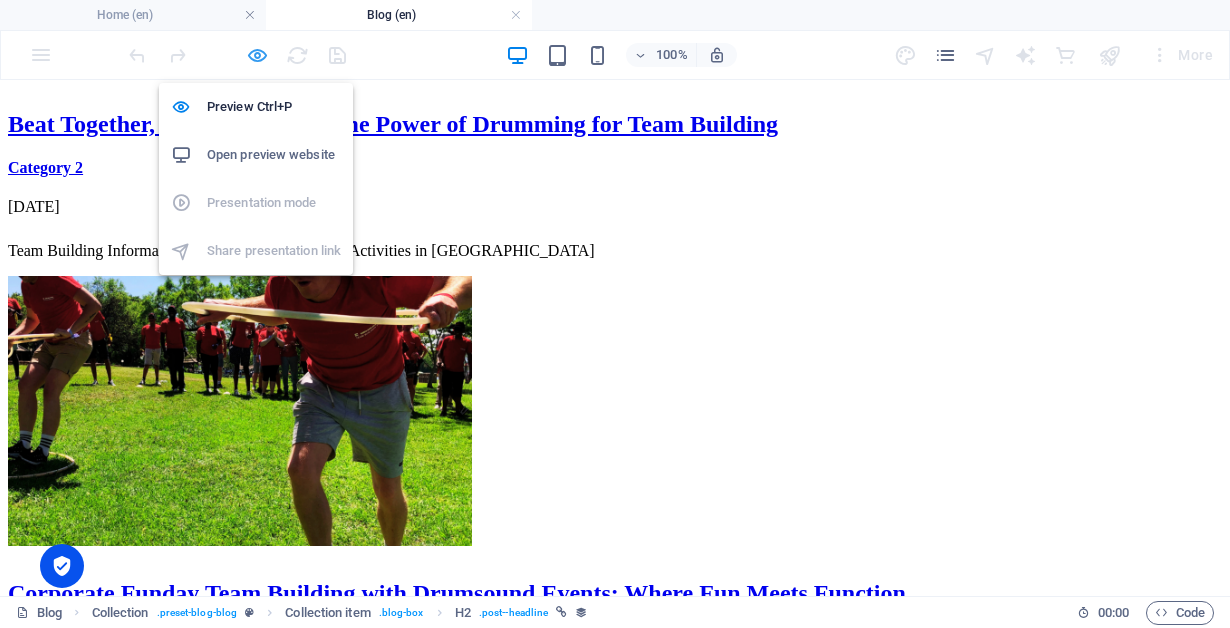 click at bounding box center (257, 55) 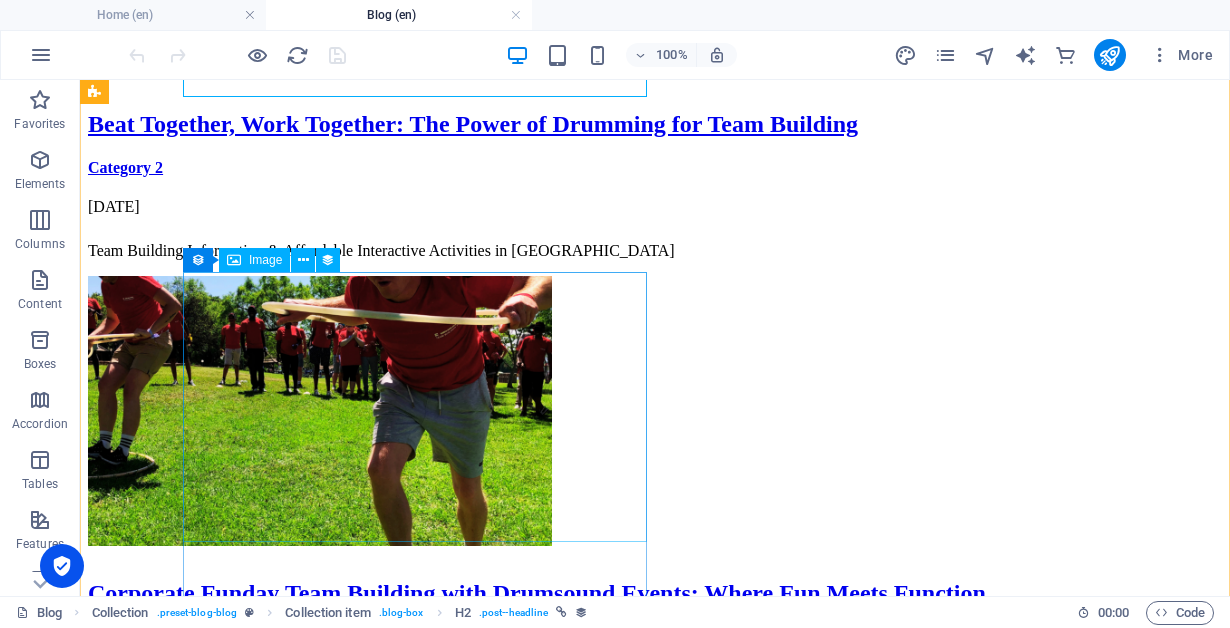 click on "Image" at bounding box center [265, 260] 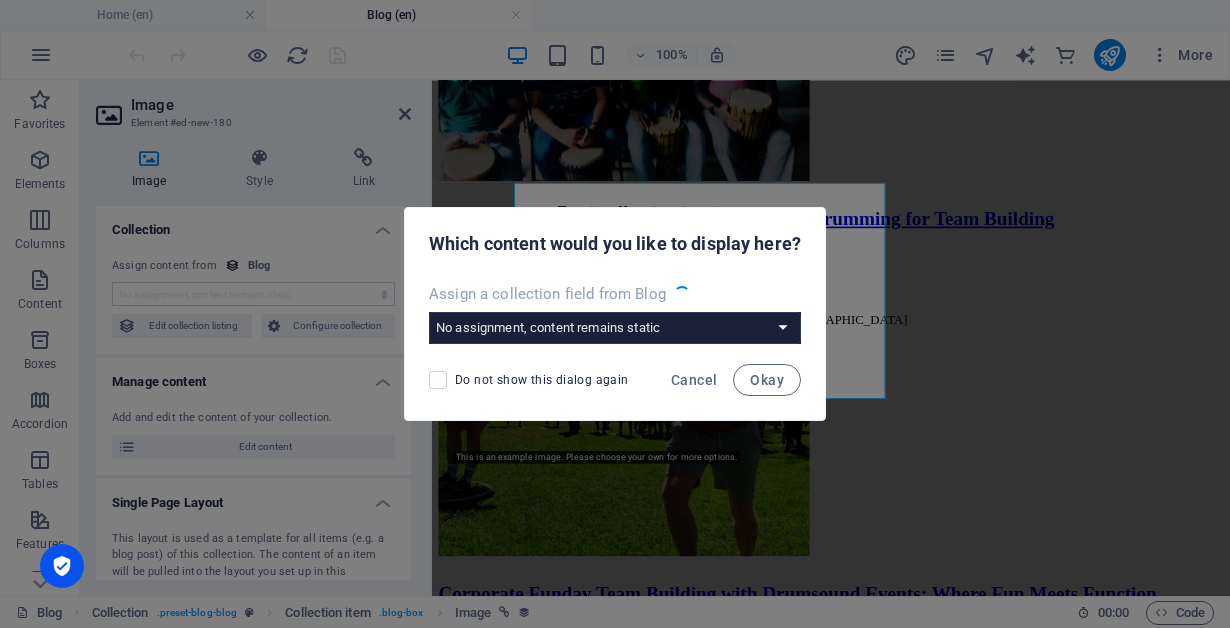 scroll, scrollTop: 898, scrollLeft: 0, axis: vertical 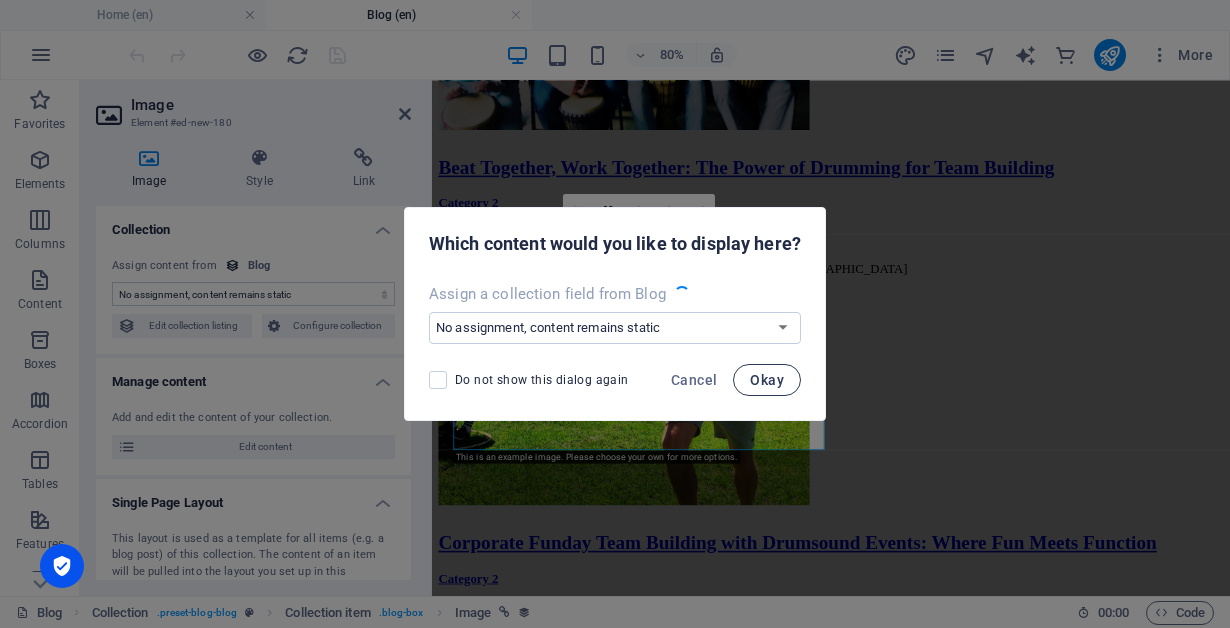 select on "image" 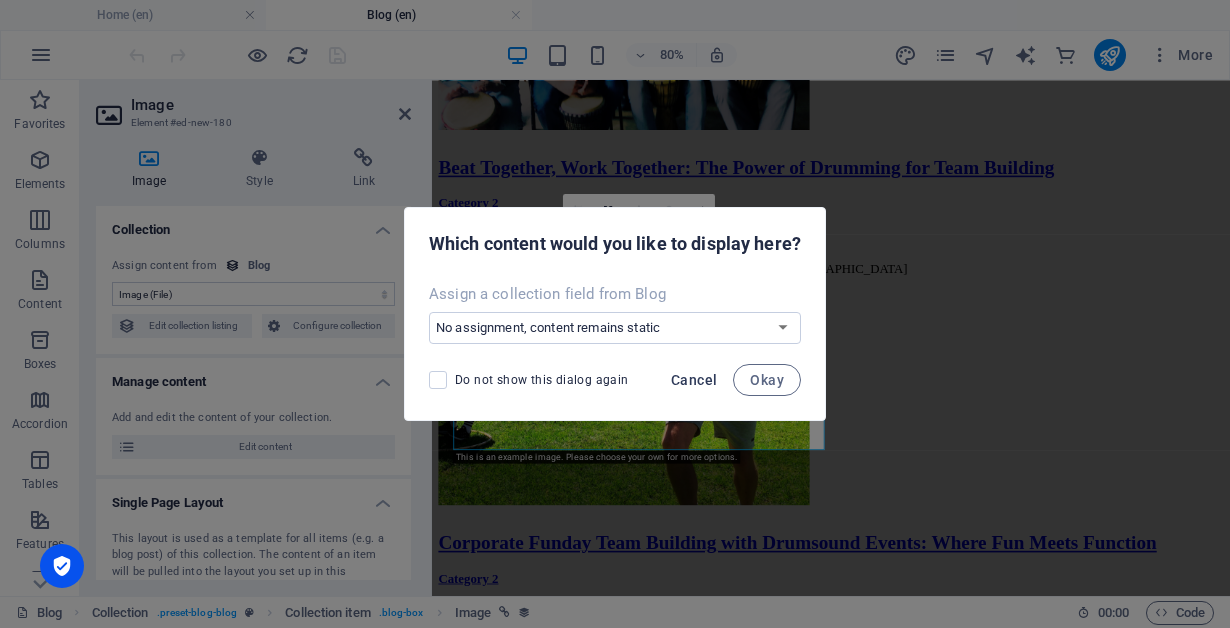 click on "Cancel" at bounding box center (694, 380) 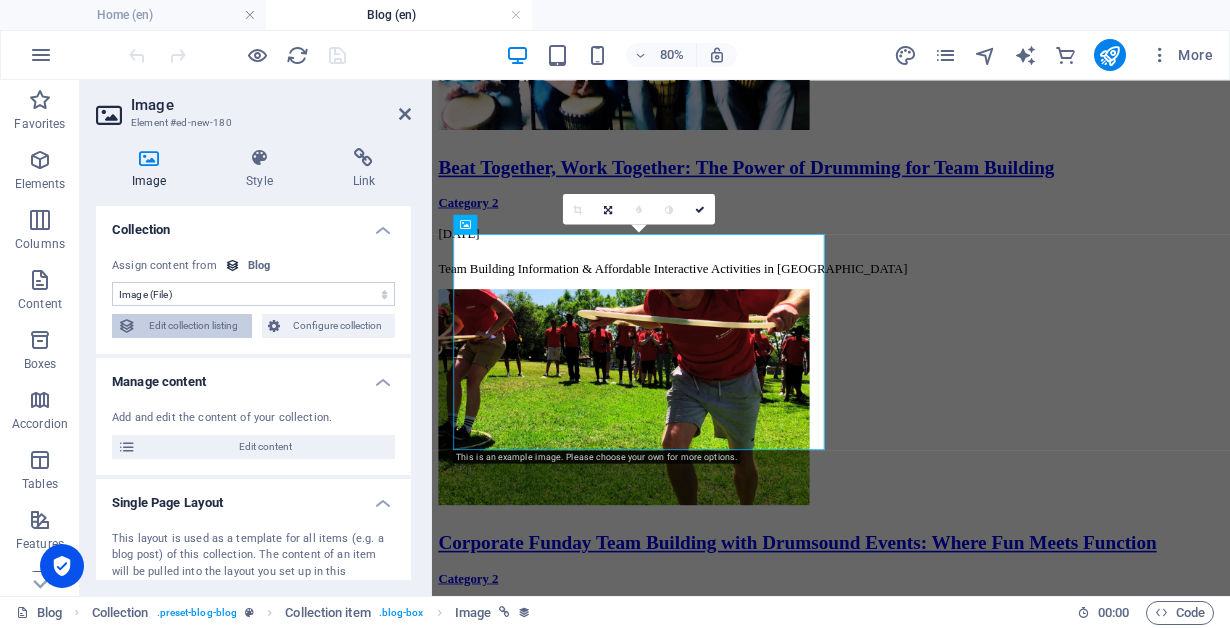 click on "Edit collection listing" at bounding box center (194, 326) 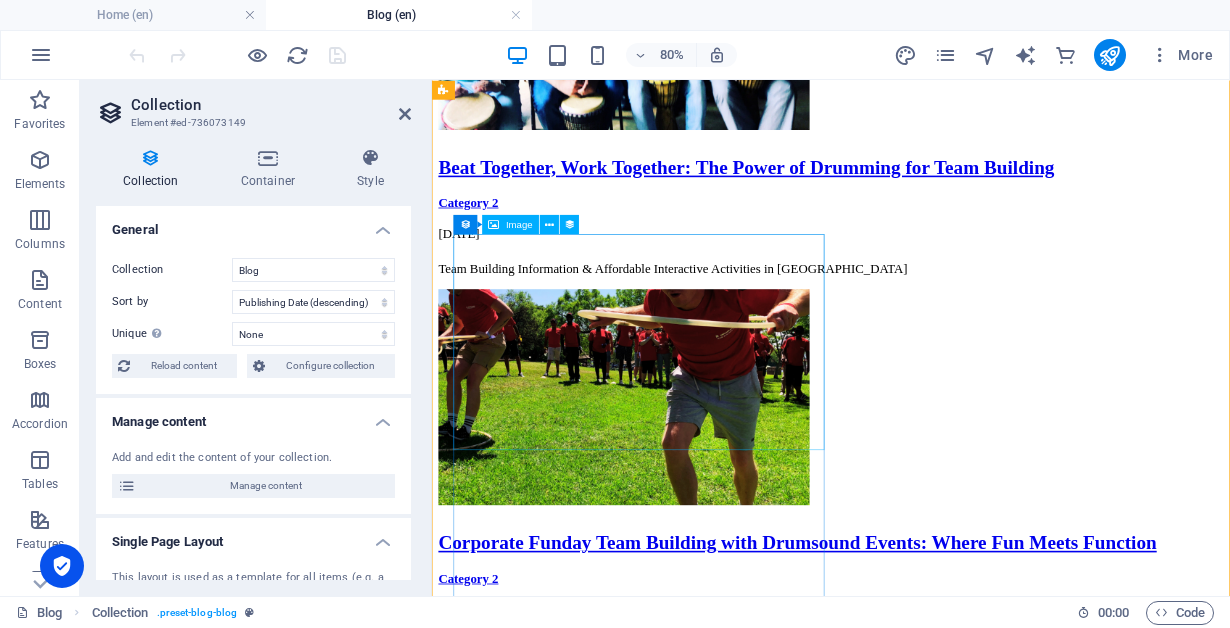 click at bounding box center [931, 966] 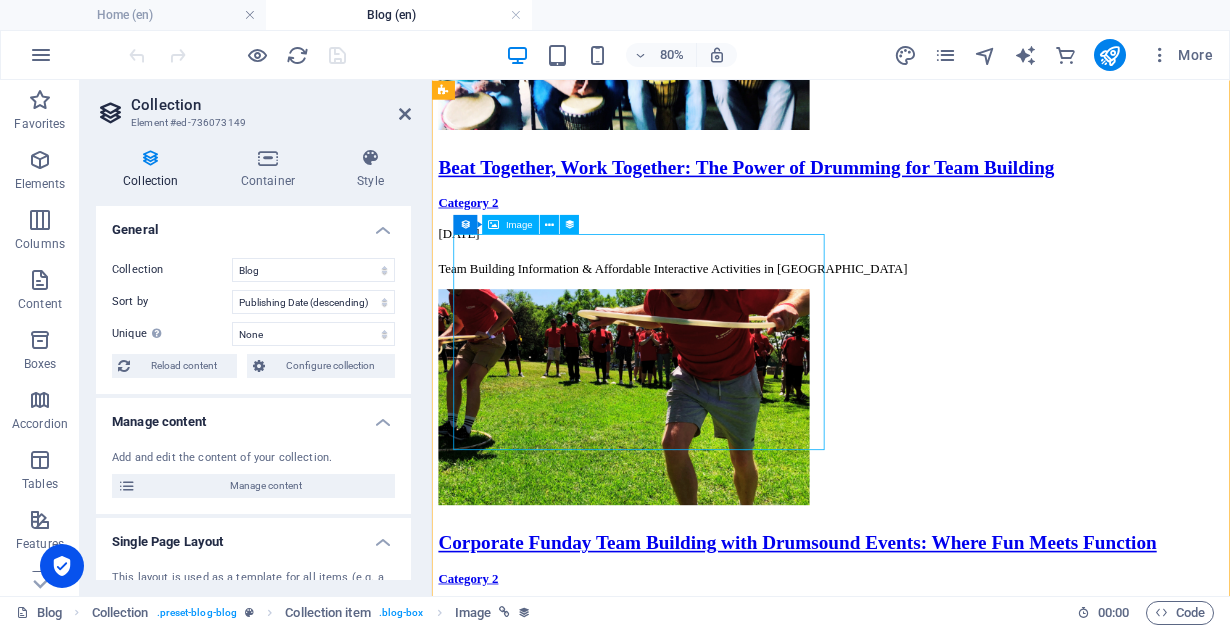 click at bounding box center (931, 966) 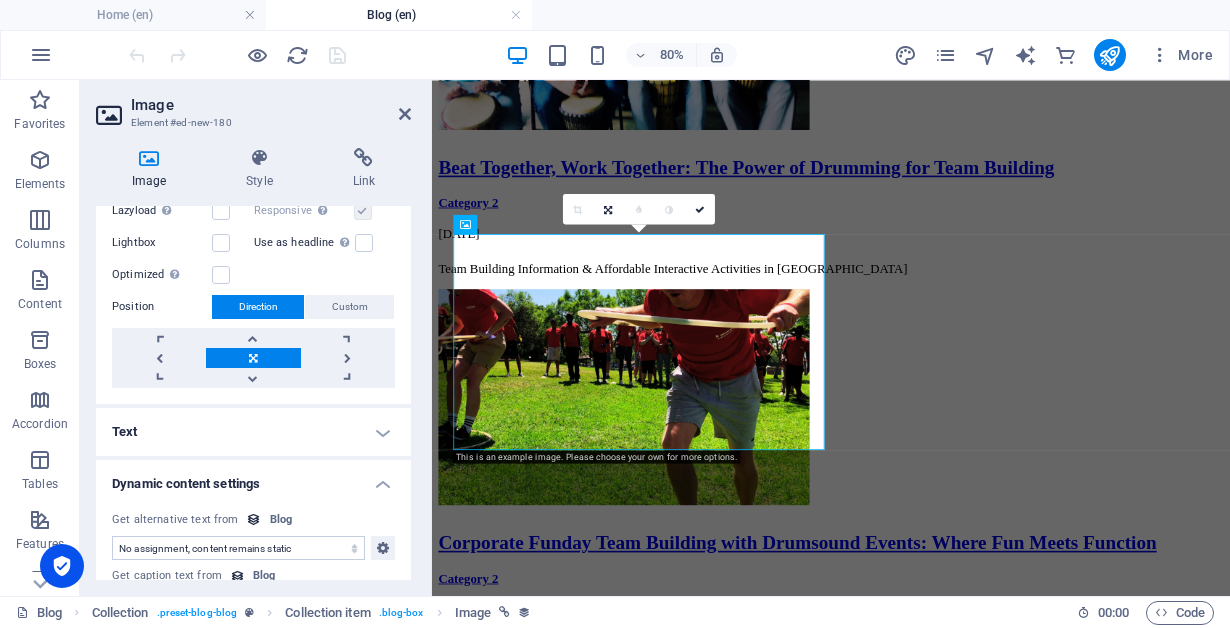 scroll, scrollTop: 695, scrollLeft: 0, axis: vertical 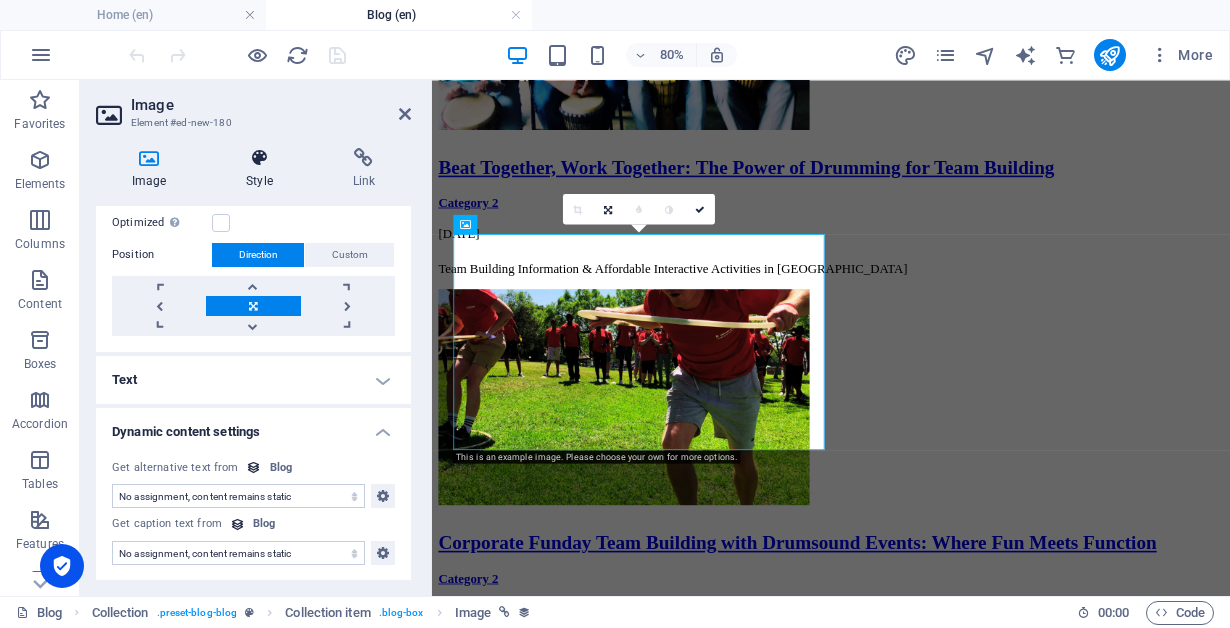 click at bounding box center [259, 158] 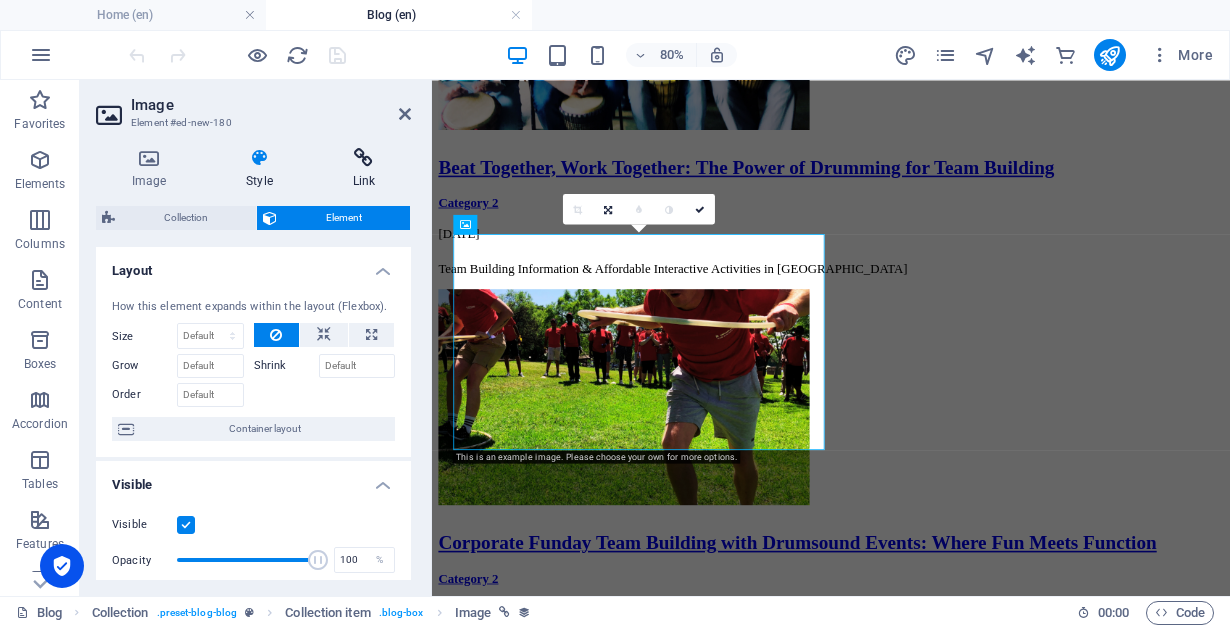 click at bounding box center (364, 158) 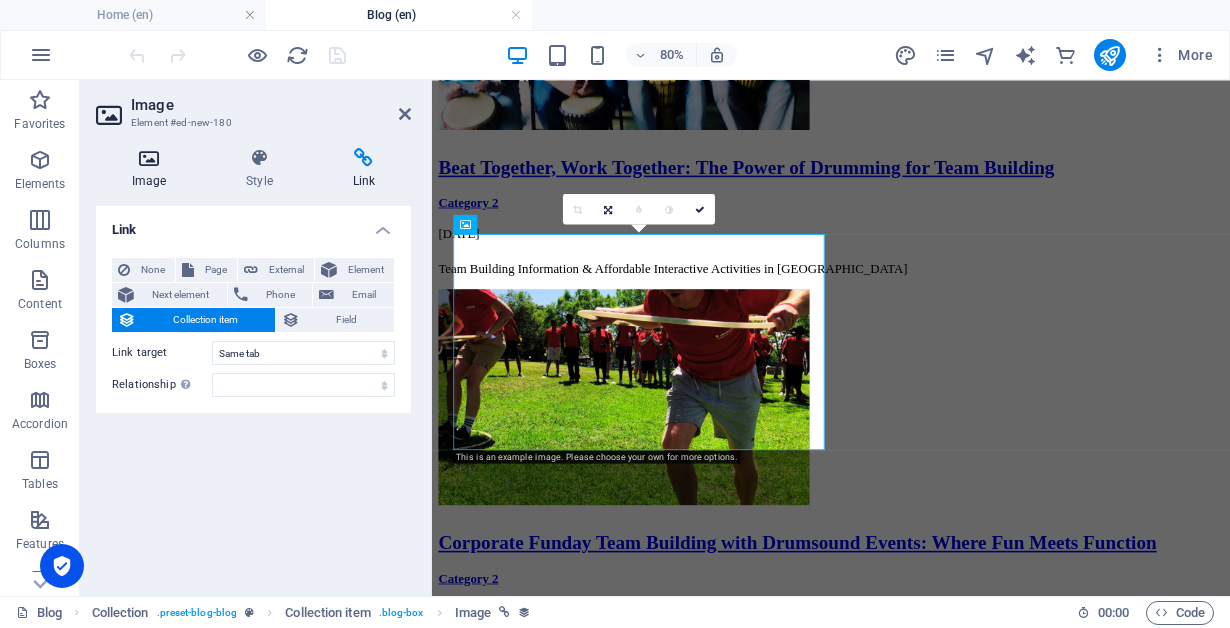 click on "Image" at bounding box center (153, 169) 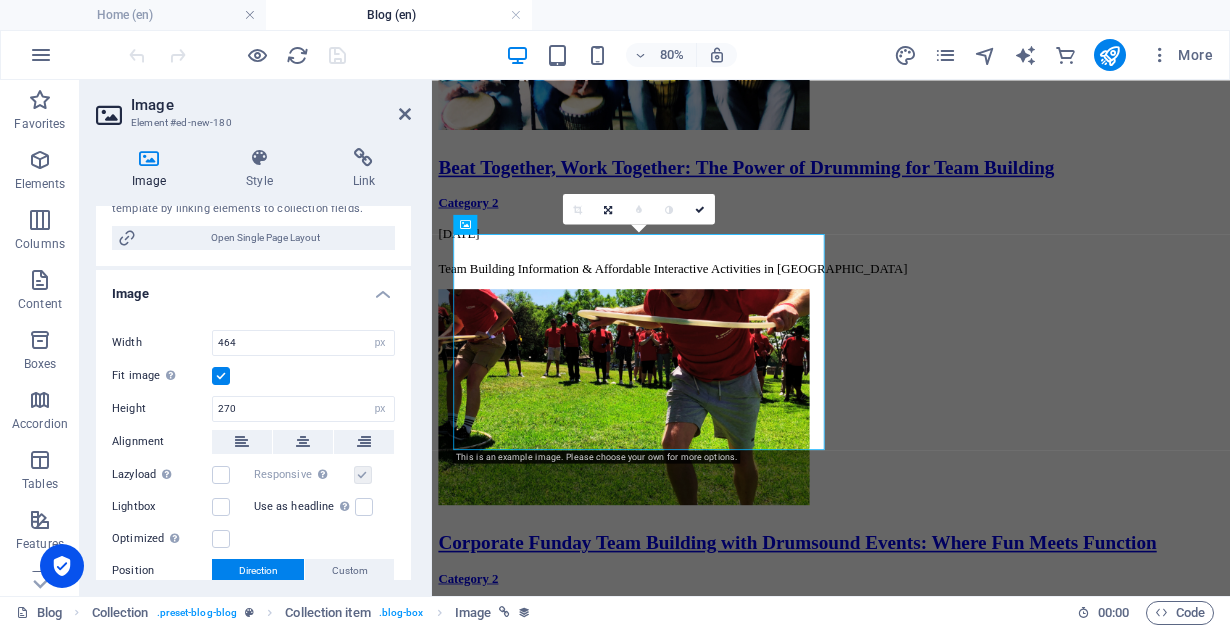 scroll, scrollTop: 0, scrollLeft: 0, axis: both 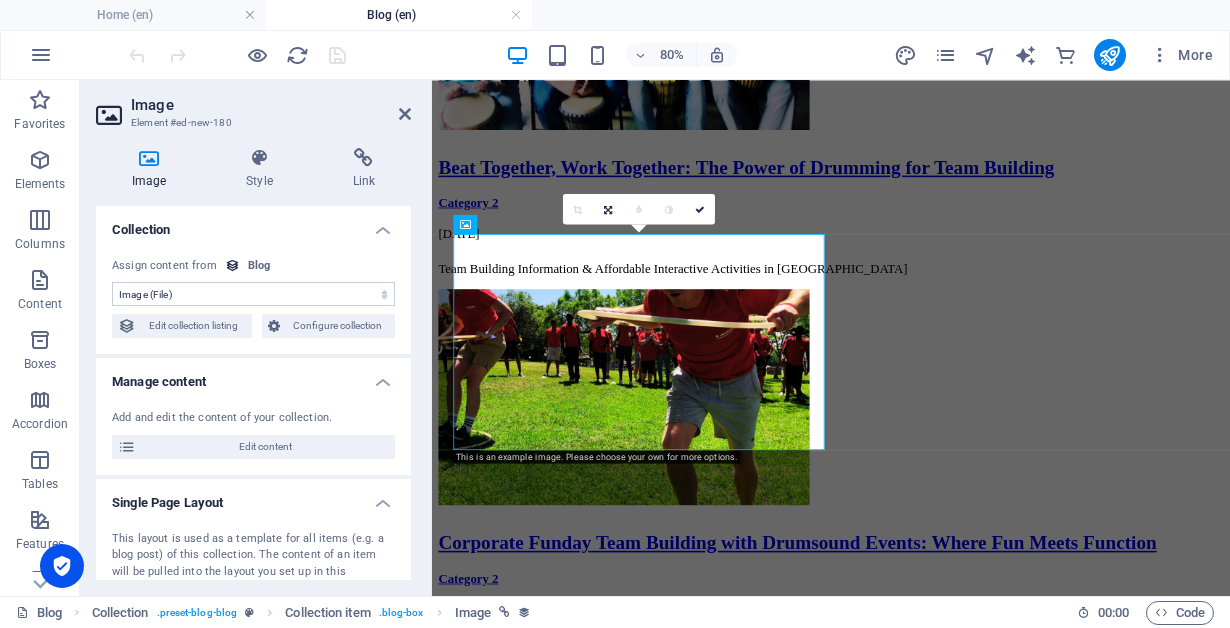 click on "No assignment, content remains static Created at (Date) Updated at (Date) Name (Plain Text) Slug (Plain Text) Description (Rich Text) Content (CMS) Category (Choice) Author (Plain Text) Image (File) Publishing Date (Date) Status (Choice)" at bounding box center [253, 294] 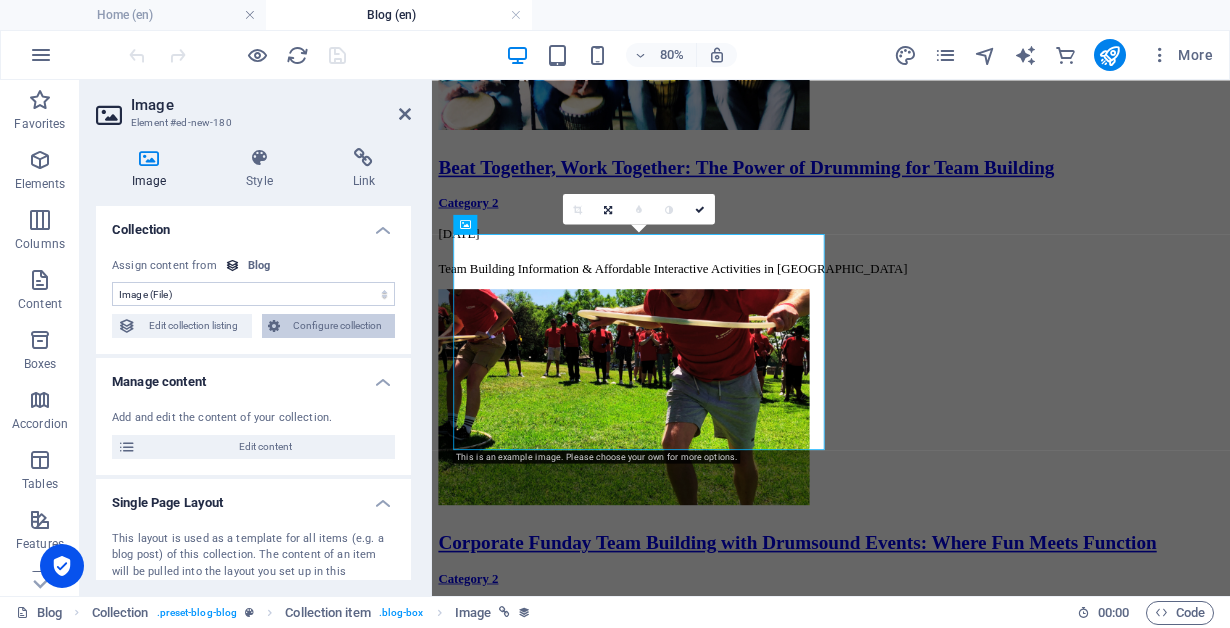 click on "Configure collection" at bounding box center [338, 326] 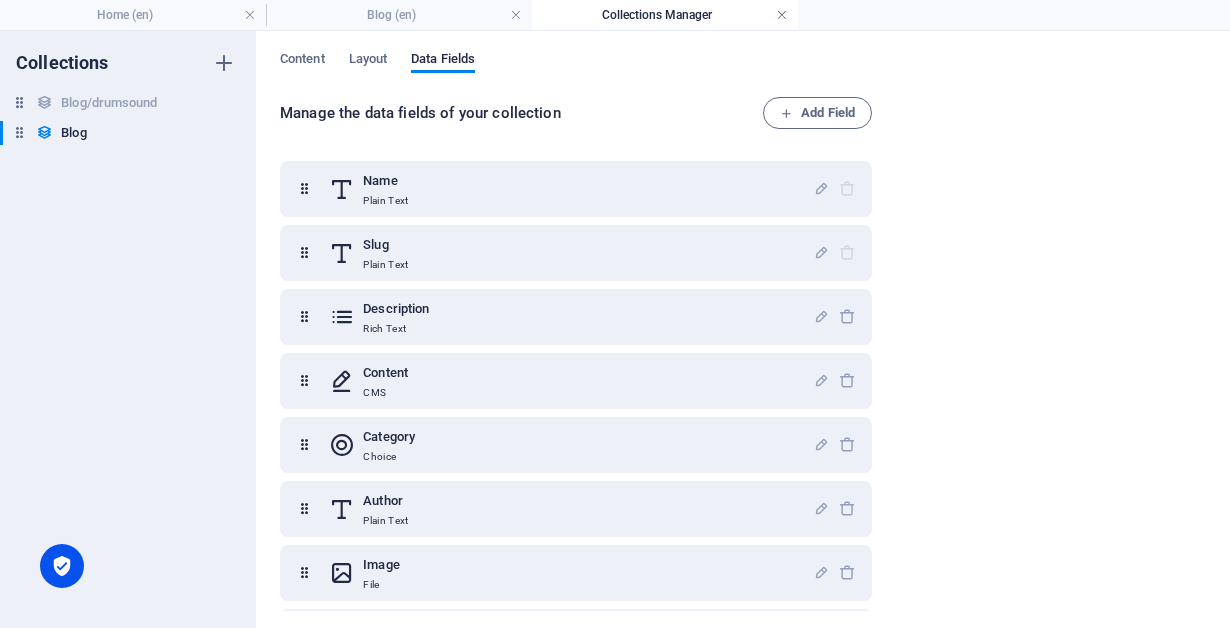 click at bounding box center (782, 15) 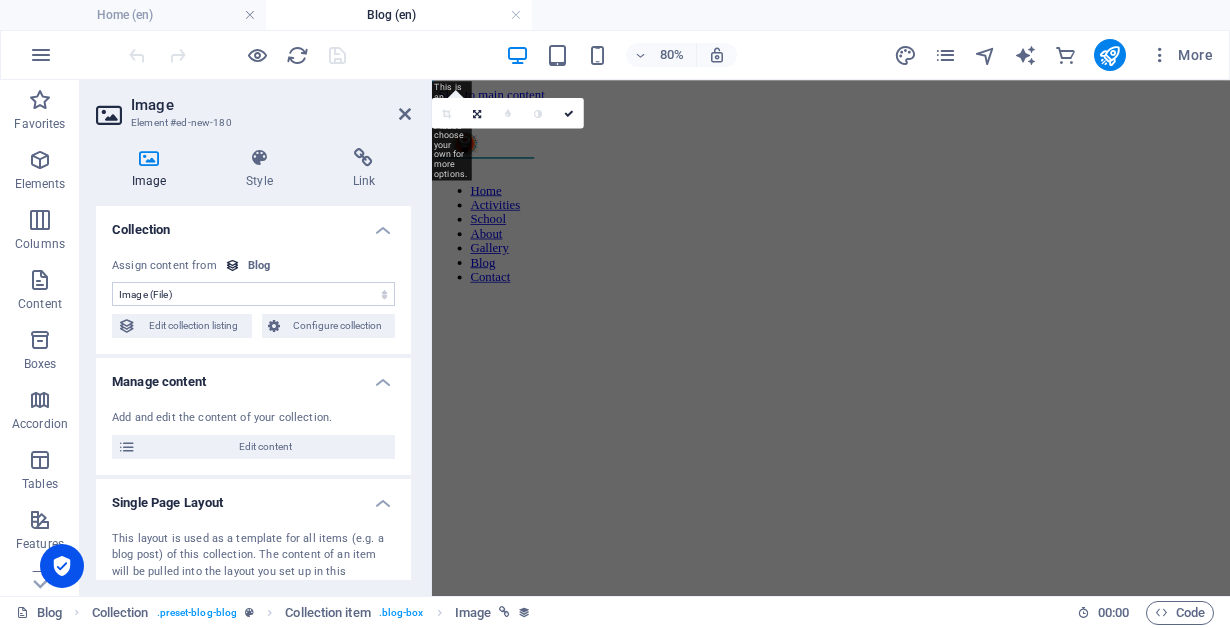 scroll, scrollTop: 949, scrollLeft: 0, axis: vertical 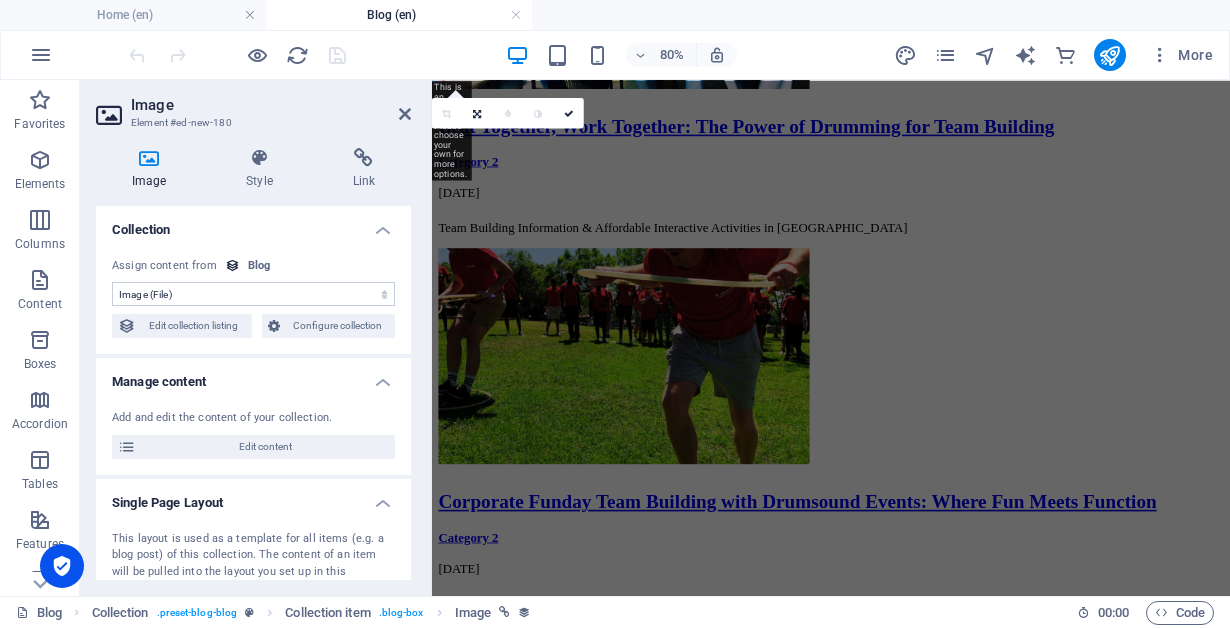 type 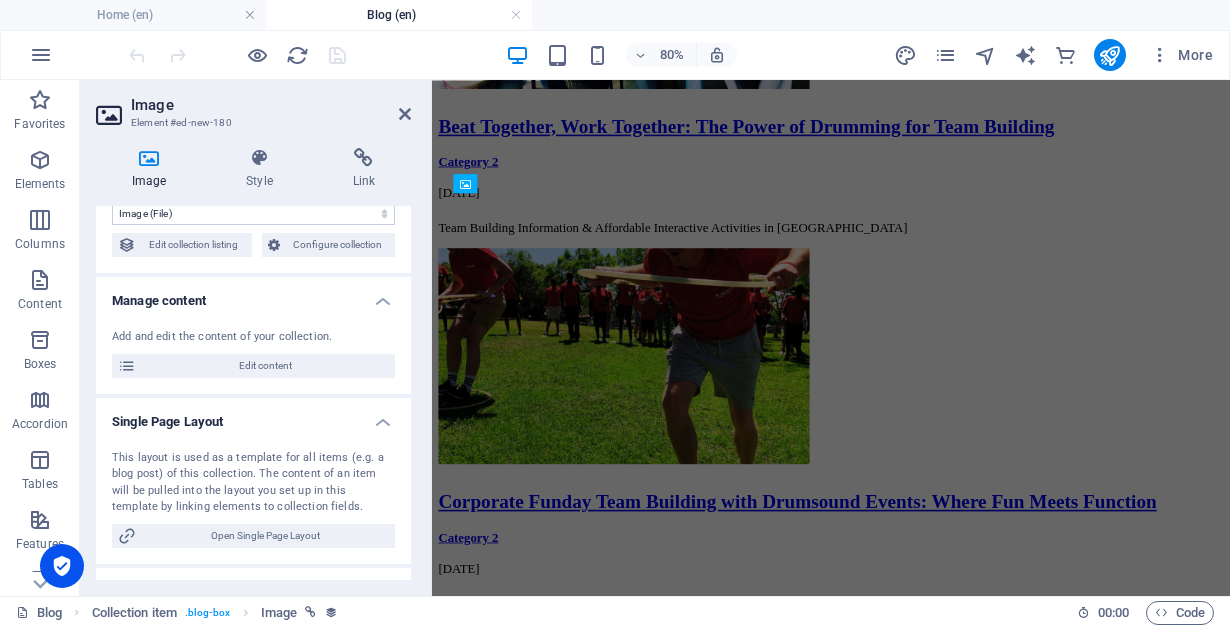 scroll, scrollTop: 84, scrollLeft: 0, axis: vertical 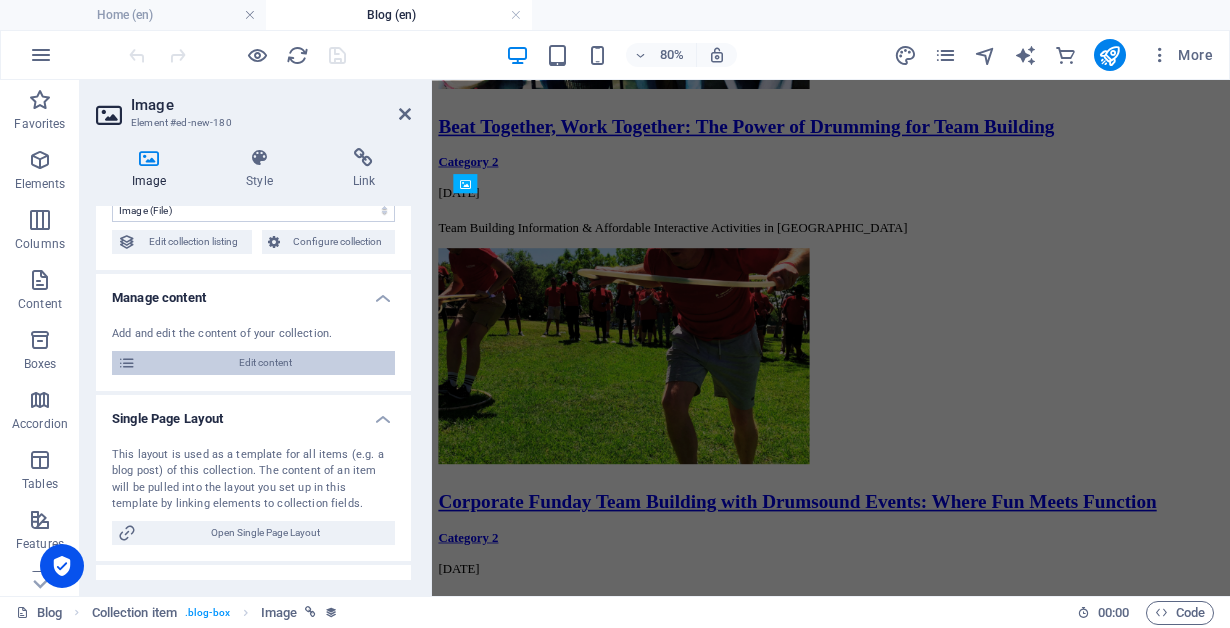 click on "Edit content" at bounding box center (265, 363) 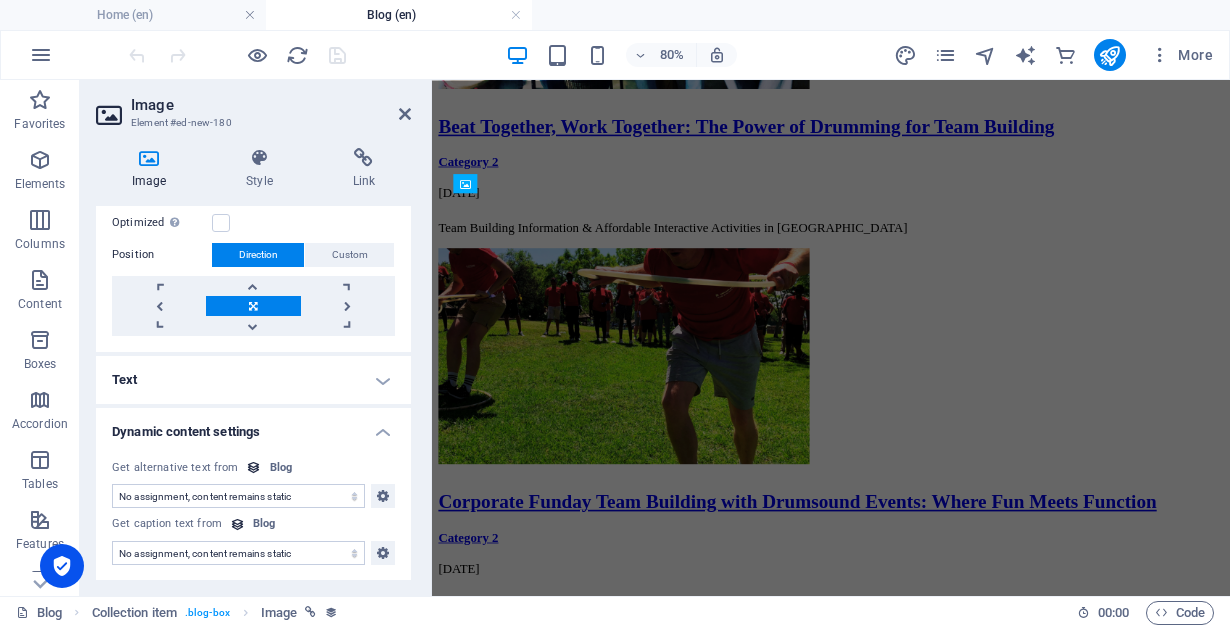 scroll, scrollTop: 0, scrollLeft: 0, axis: both 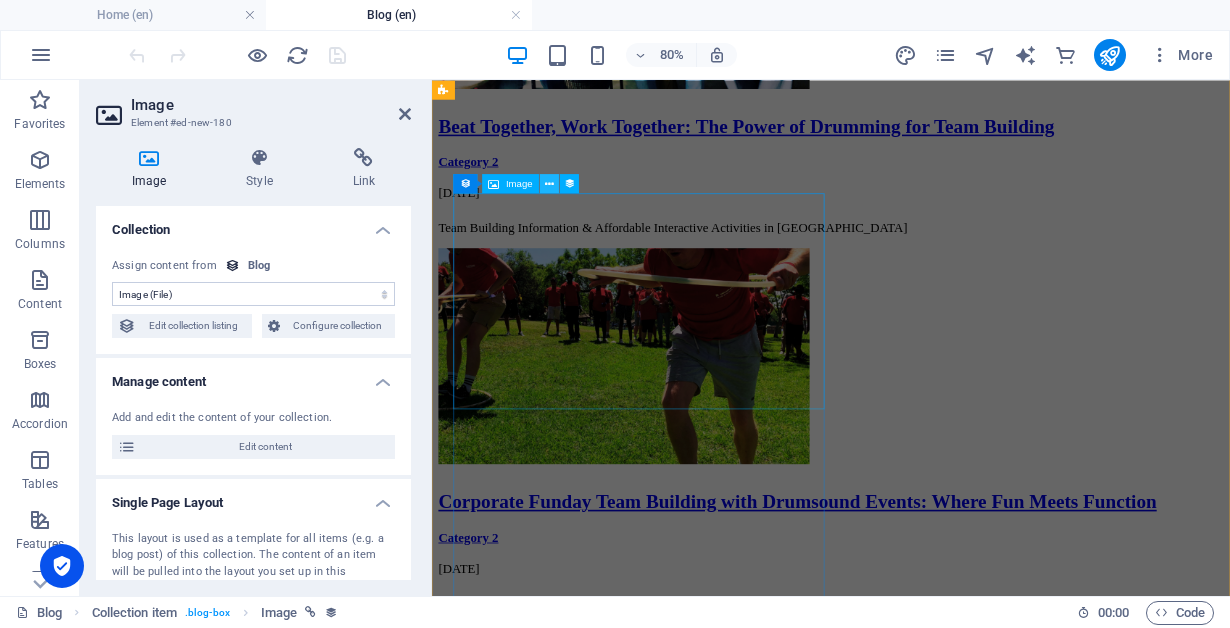 click at bounding box center (549, 183) 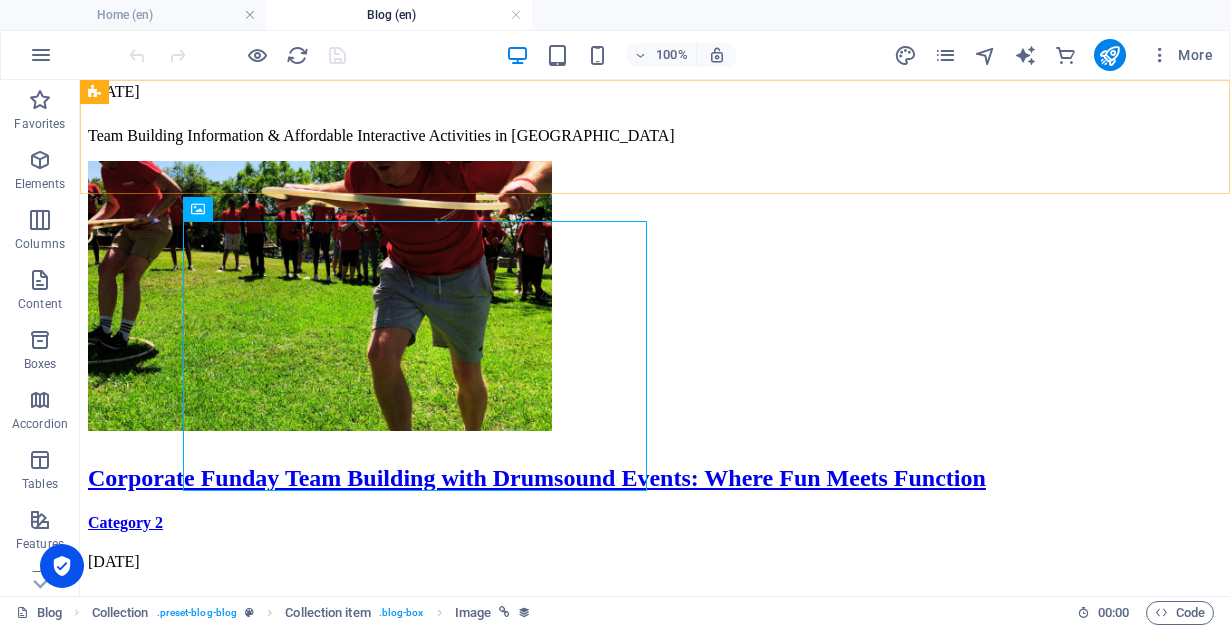 scroll, scrollTop: 885, scrollLeft: 0, axis: vertical 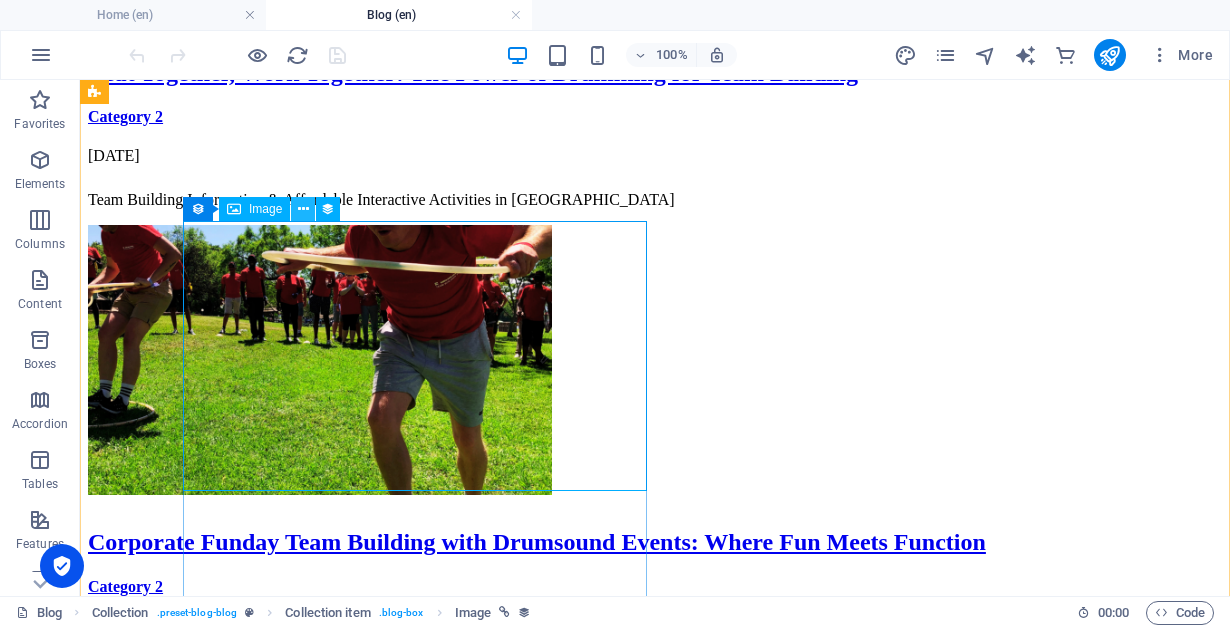 click at bounding box center [303, 209] 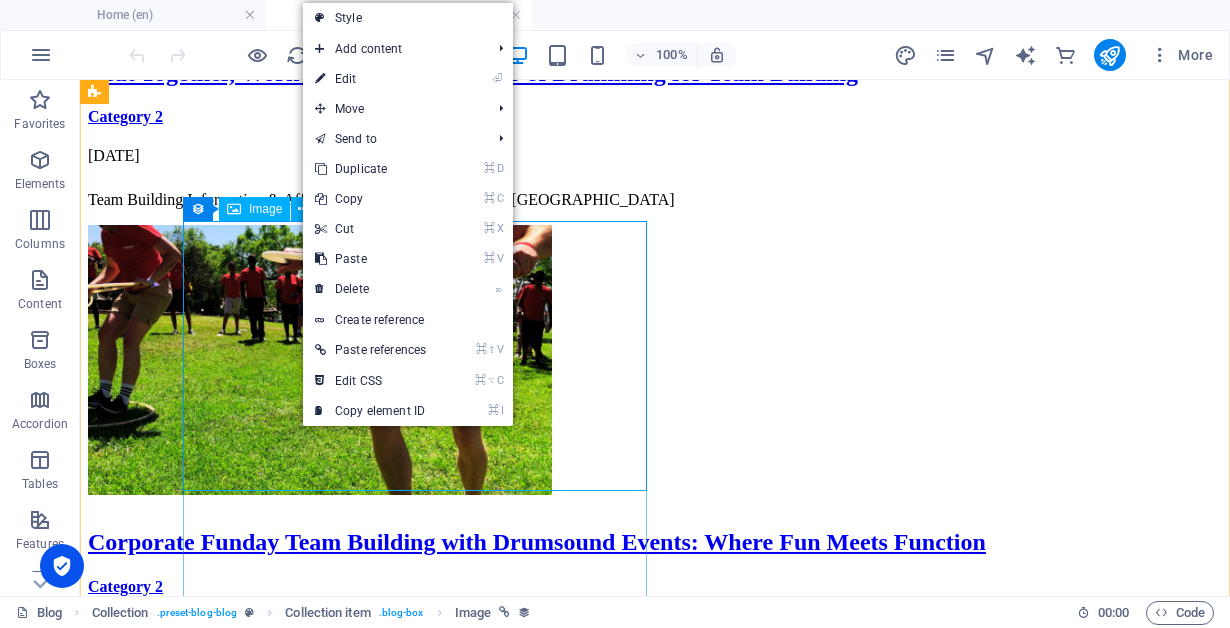 click at bounding box center [655, 850] 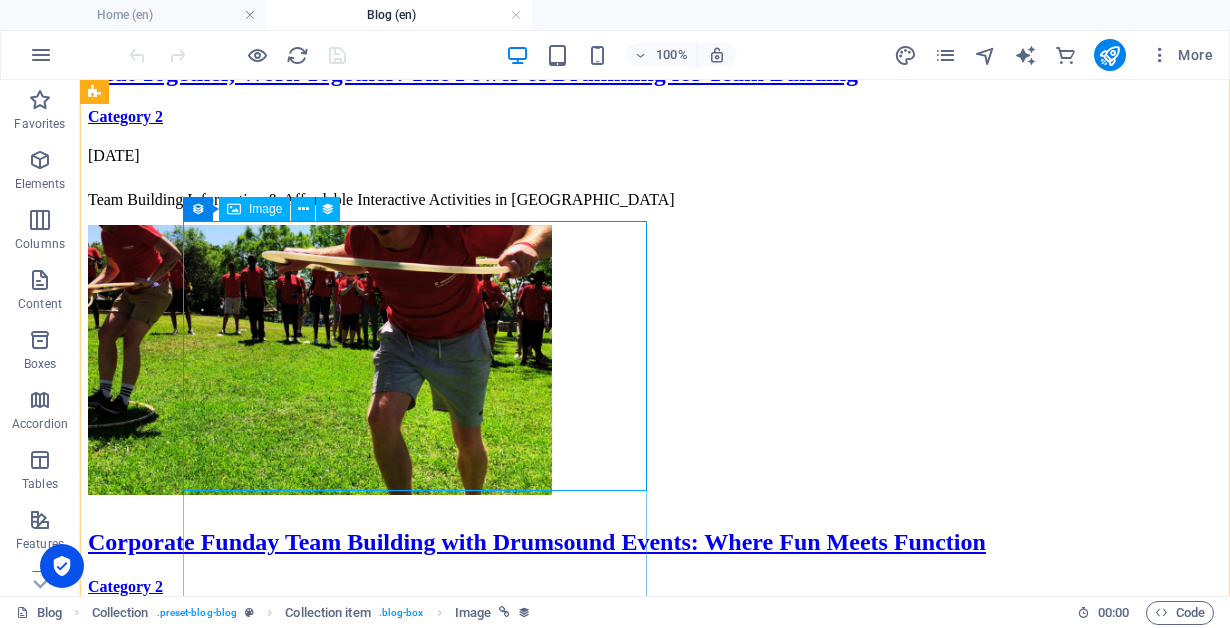 click on "Image" at bounding box center [265, 209] 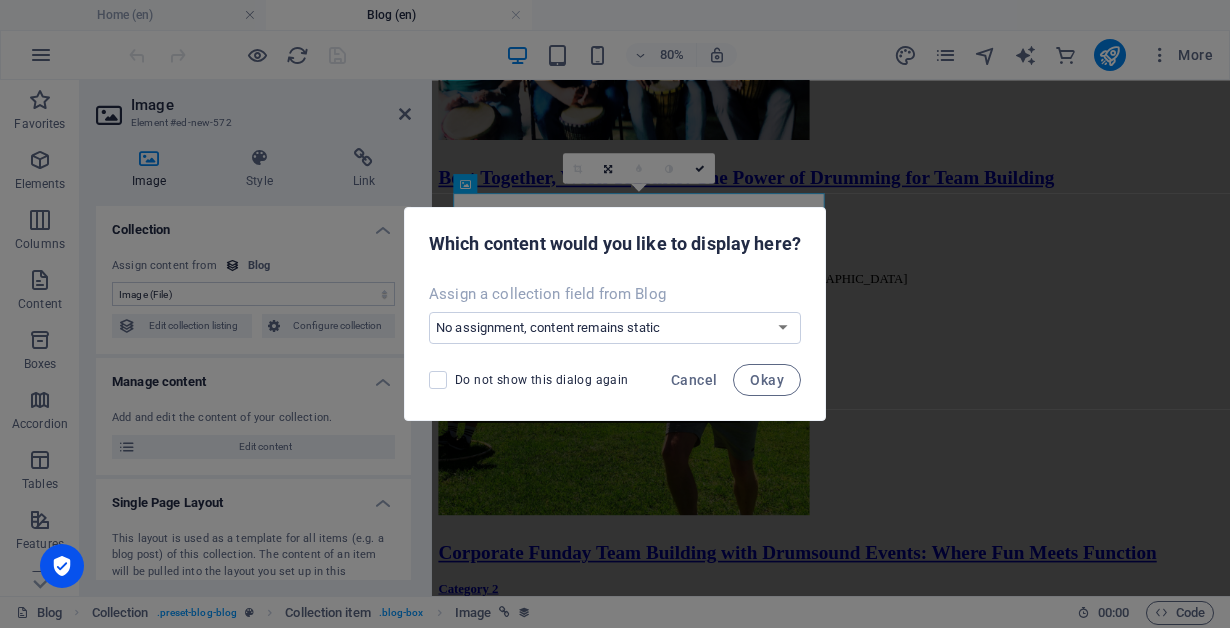 scroll, scrollTop: 949, scrollLeft: 0, axis: vertical 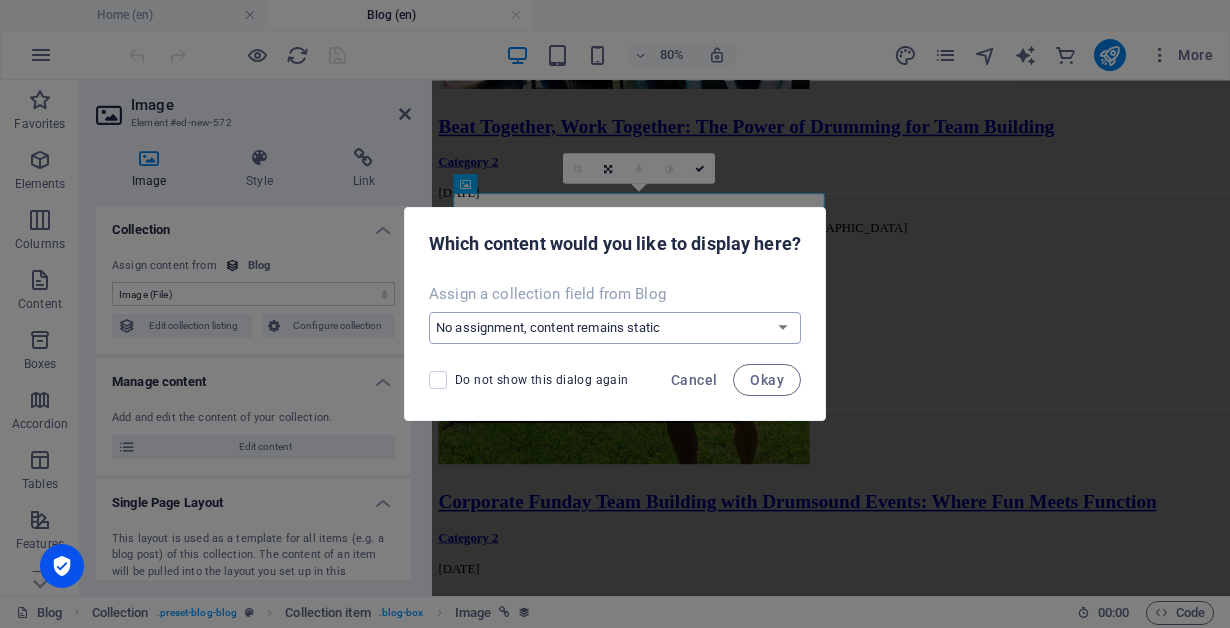 click on "No assignment, content remains static Create a new field Created at (Date) Updated at (Date) Name (Plain Text) Slug (Plain Text) Description (Rich Text) Content (CMS) Category (Choice) Author (Plain Text) Image (File) Publishing Date (Date) Status (Choice)" at bounding box center (615, 328) 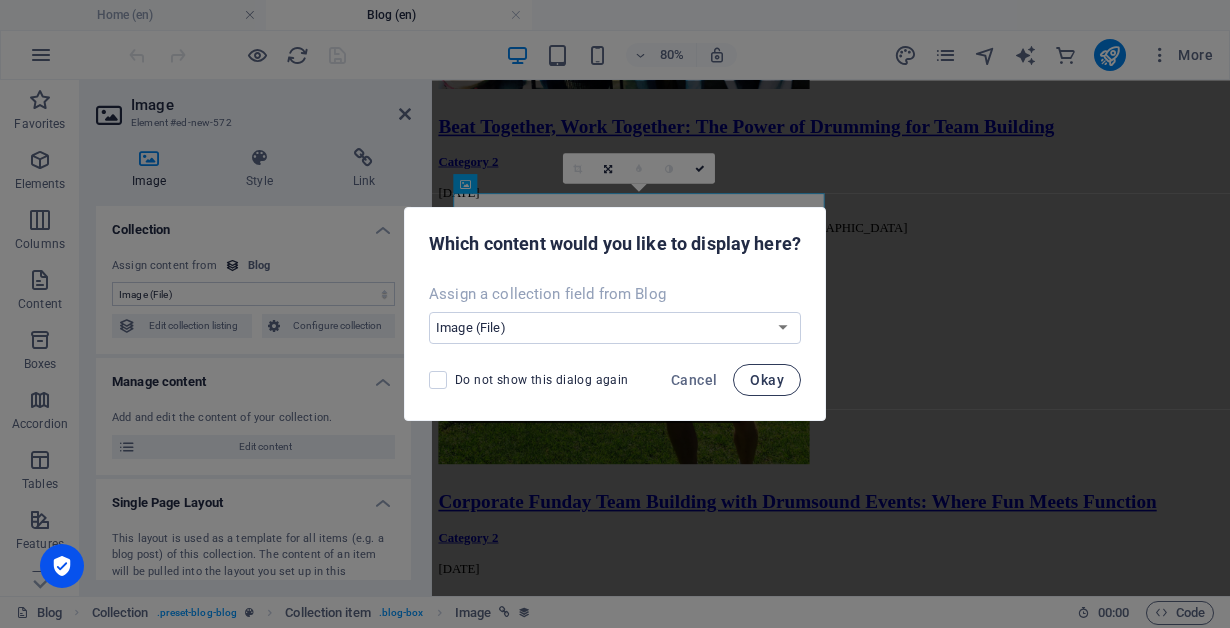 click on "Okay" at bounding box center [767, 380] 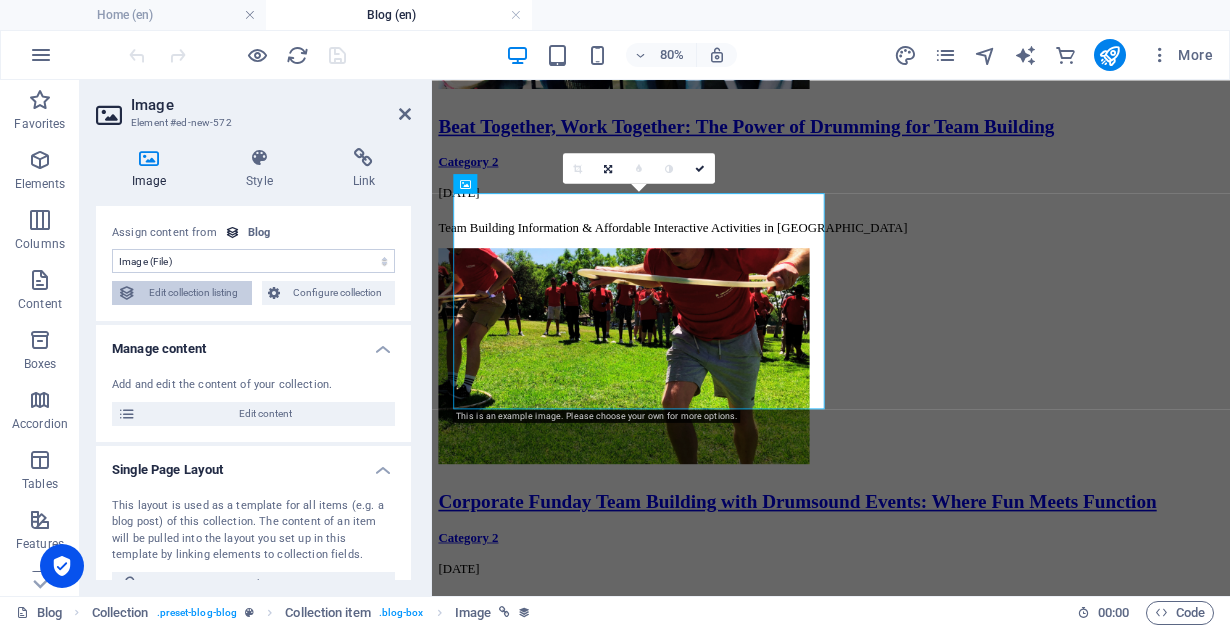 scroll, scrollTop: 25, scrollLeft: 0, axis: vertical 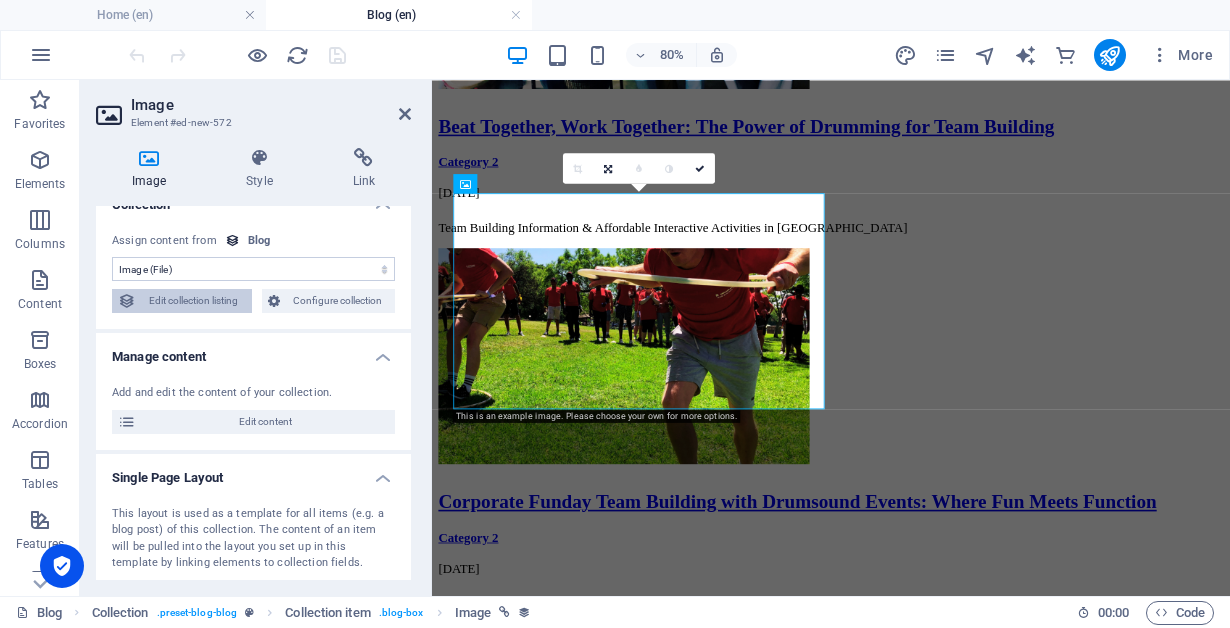 click on "Edit collection listing" at bounding box center (194, 301) 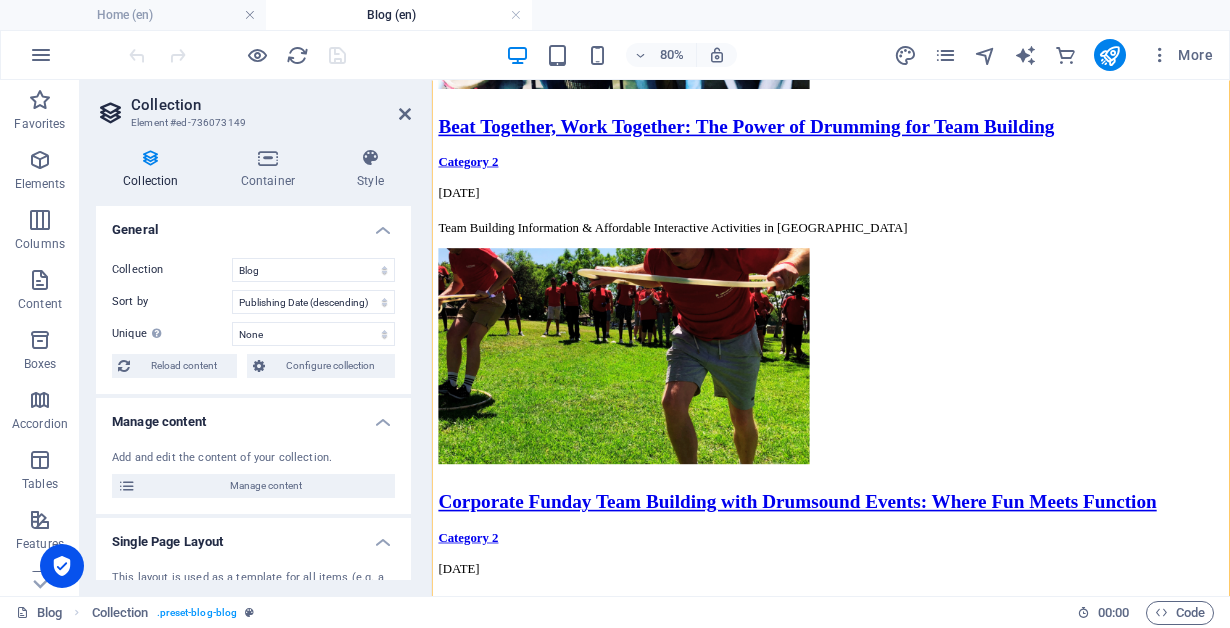 click on "Sort by" at bounding box center (172, 302) 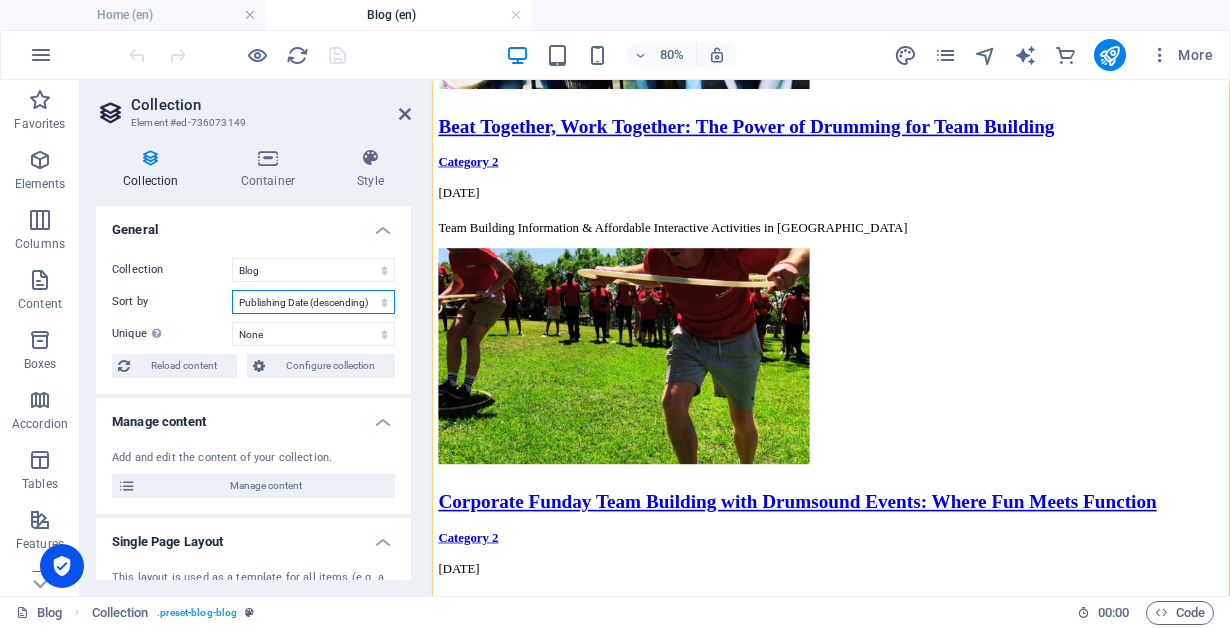 click on "Created at (ascending) Created at (descending) Updated at (ascending) Updated at (descending) Name (ascending) Name (descending) Slug (ascending) Slug (descending) Category (ascending) Category (descending) Author (ascending) Author (descending) Publishing Date (ascending) Publishing Date (descending) Status (ascending) Status (descending) Random" at bounding box center [313, 302] 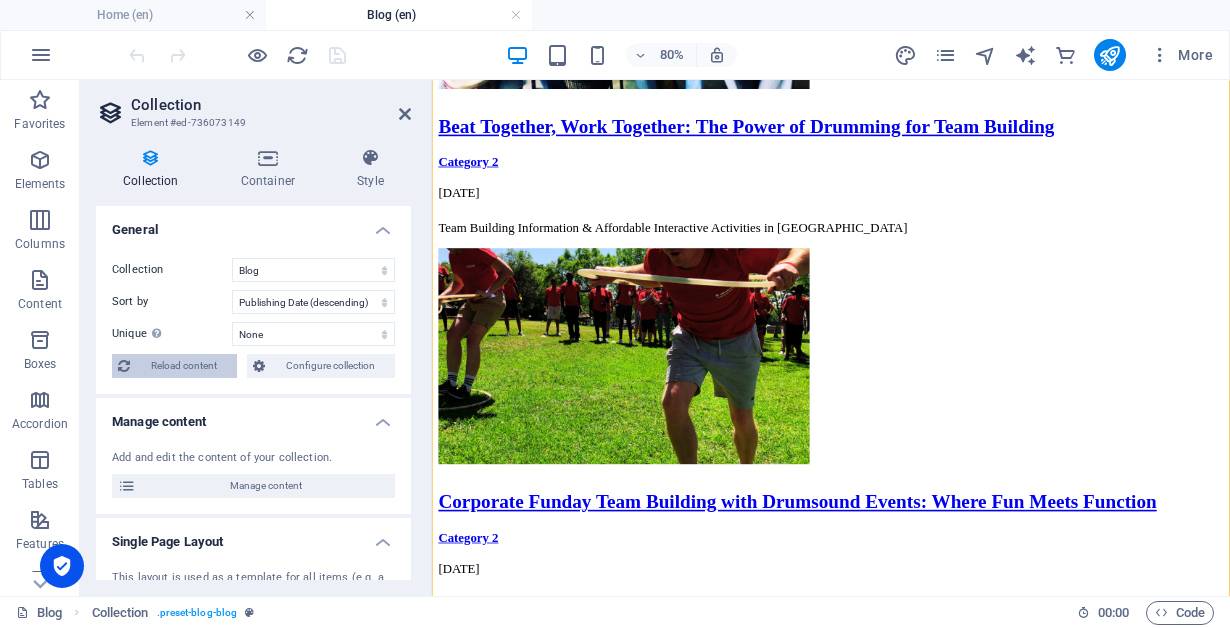 click on "Reload content" at bounding box center (183, 366) 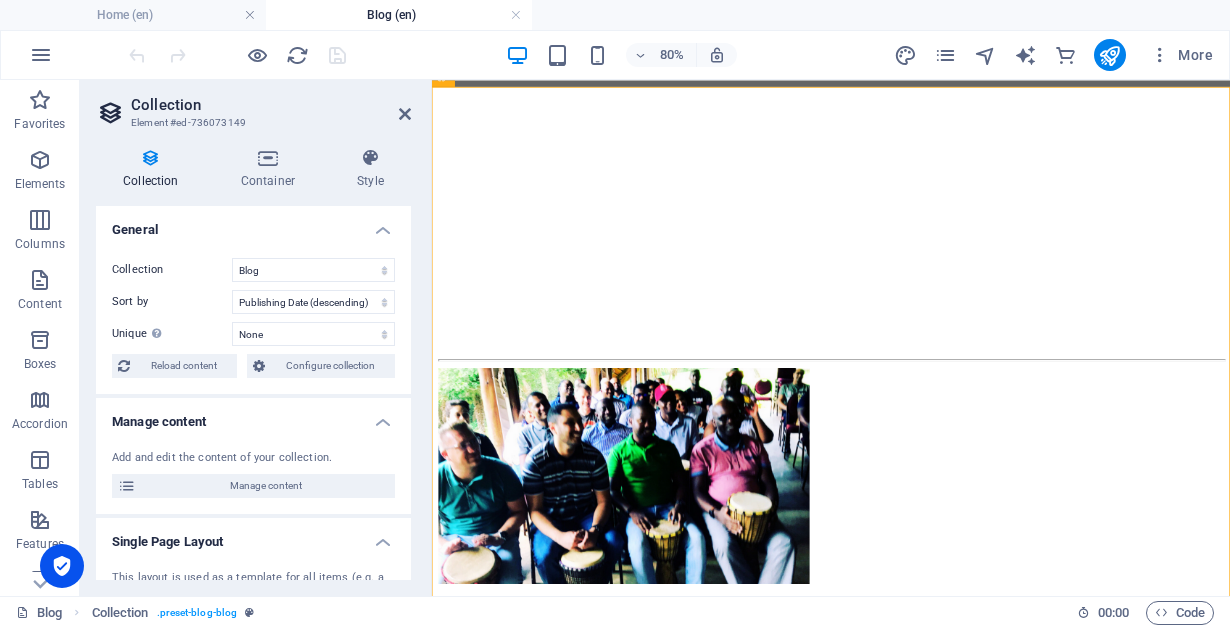 select on "columns.publishing_date_DESC" 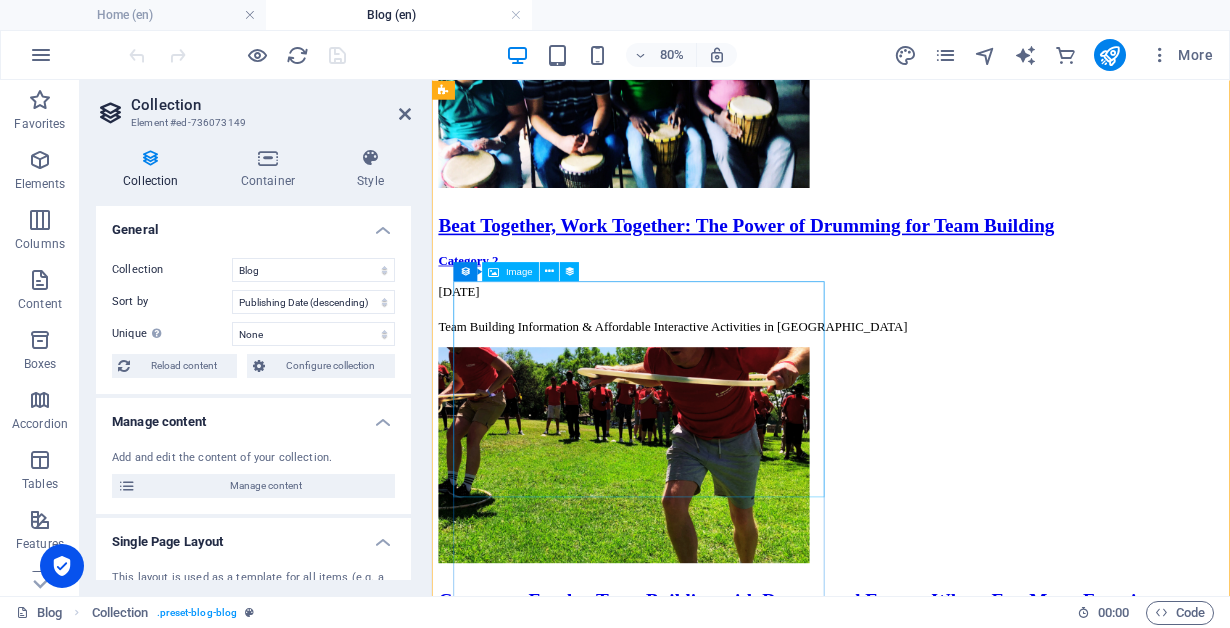 scroll, scrollTop: 840, scrollLeft: 0, axis: vertical 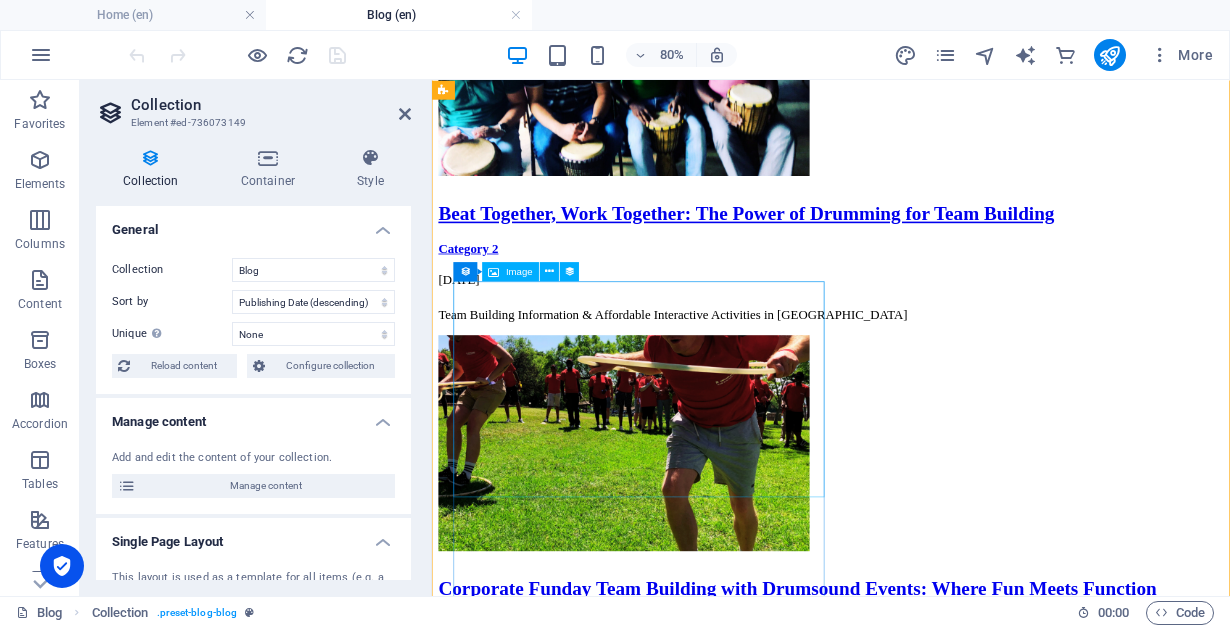 click at bounding box center (931, 1024) 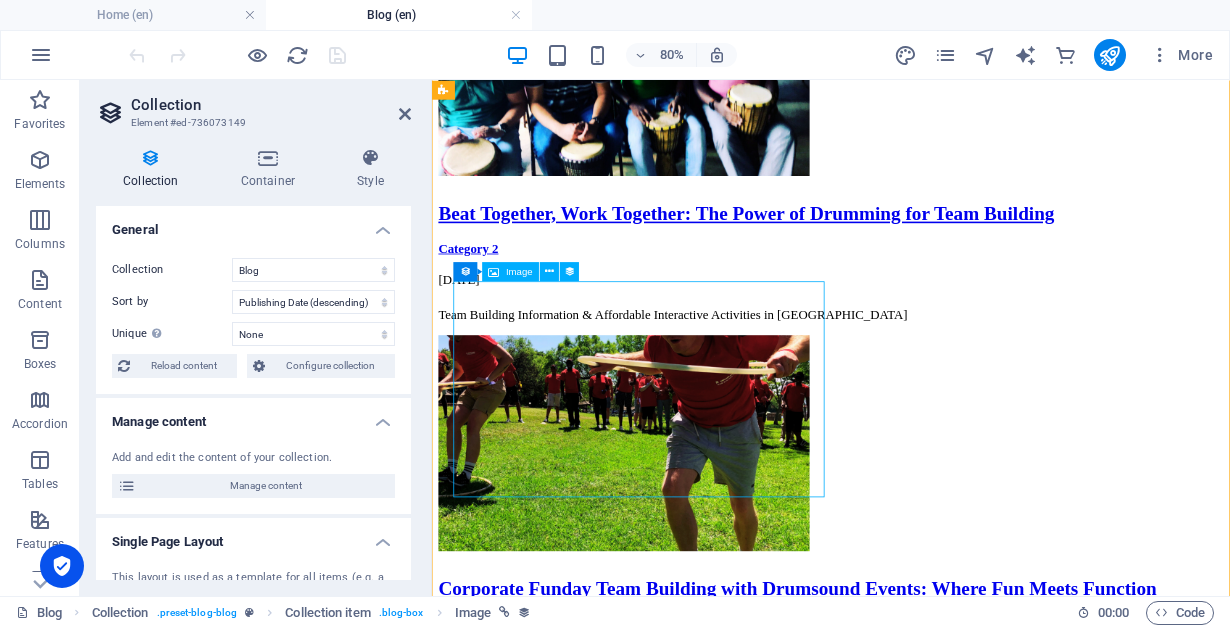 click at bounding box center (931, 1024) 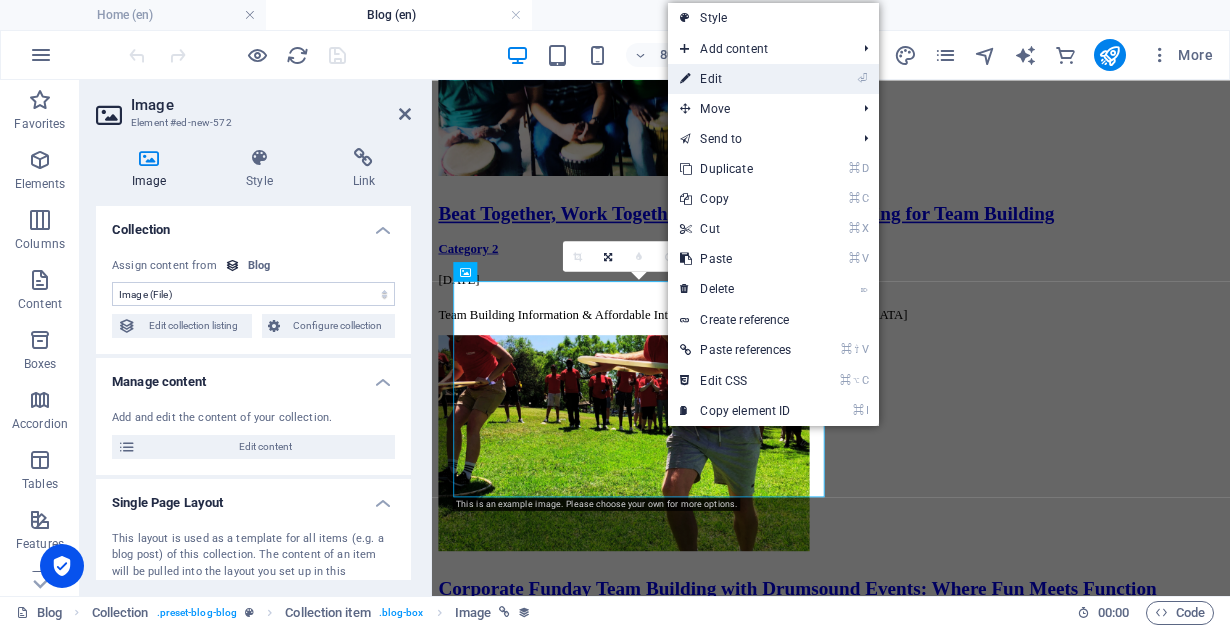 click on "⏎  Edit" at bounding box center (735, 79) 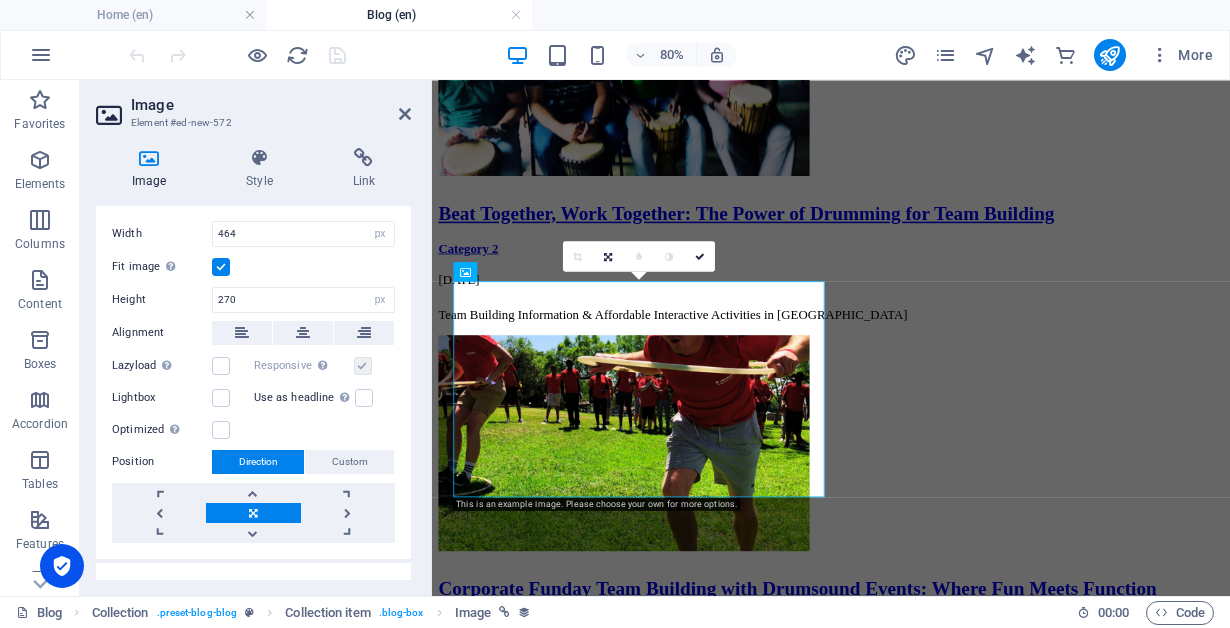 scroll, scrollTop: 0, scrollLeft: 0, axis: both 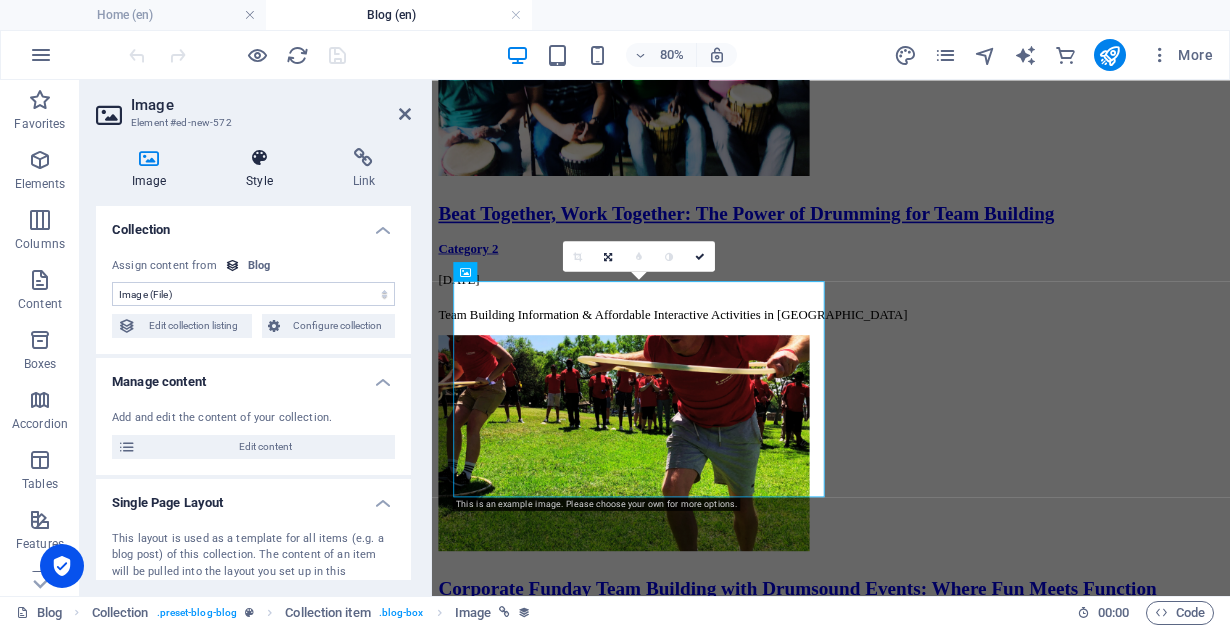 click on "Style" at bounding box center [263, 169] 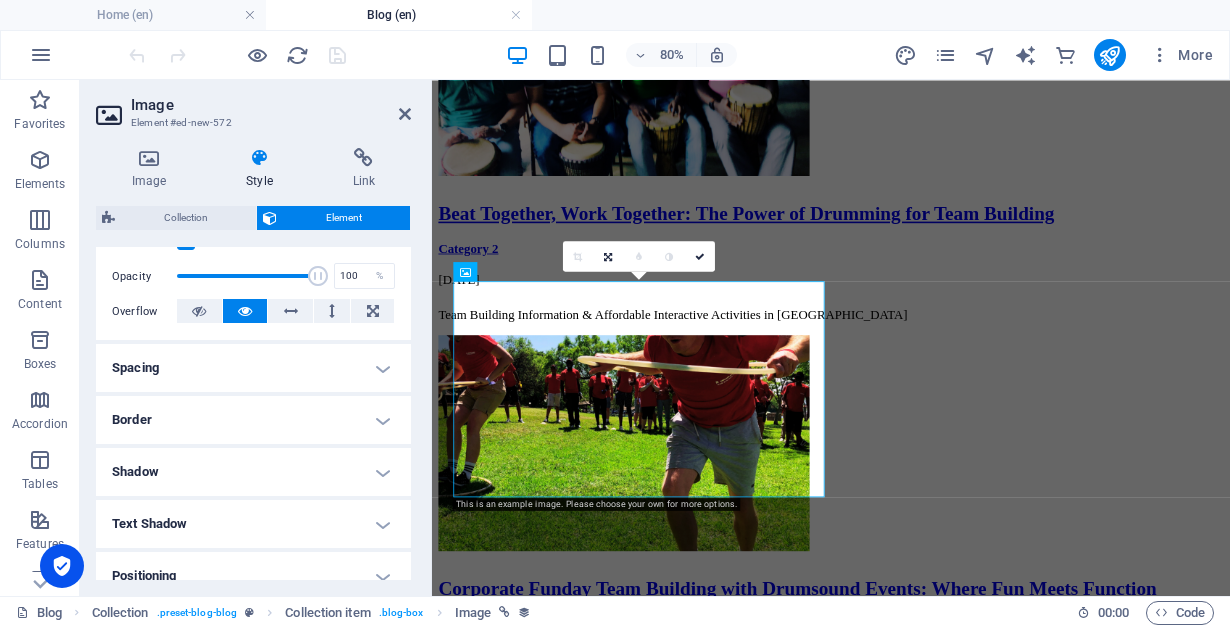 scroll, scrollTop: 0, scrollLeft: 0, axis: both 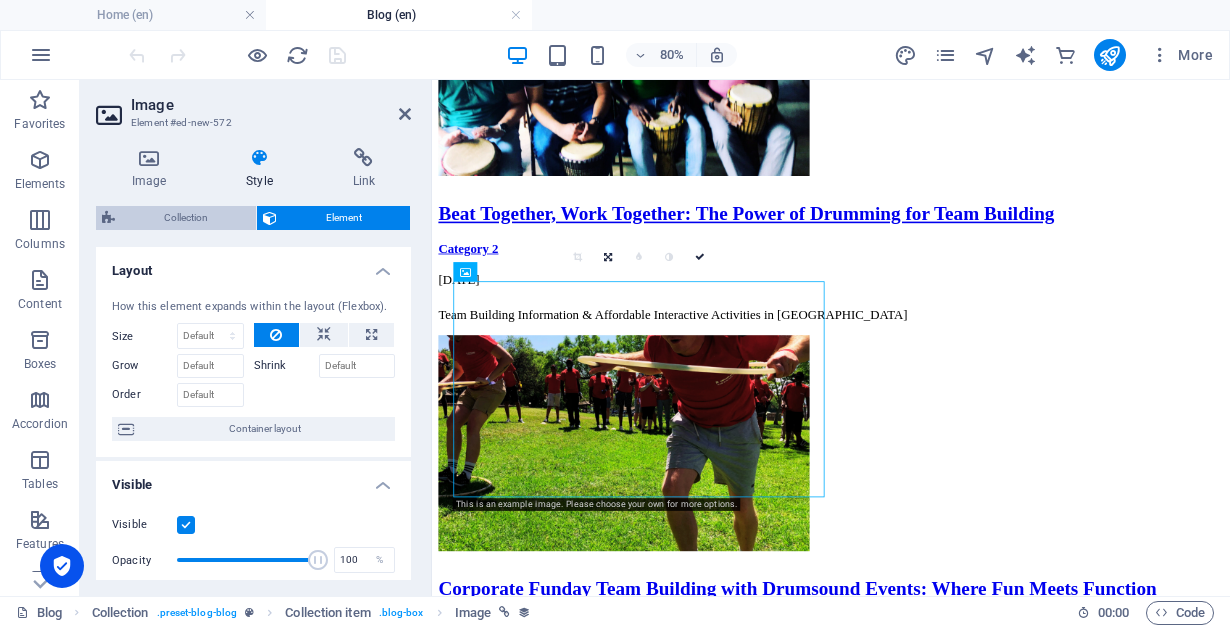 click on "Collection" at bounding box center [185, 218] 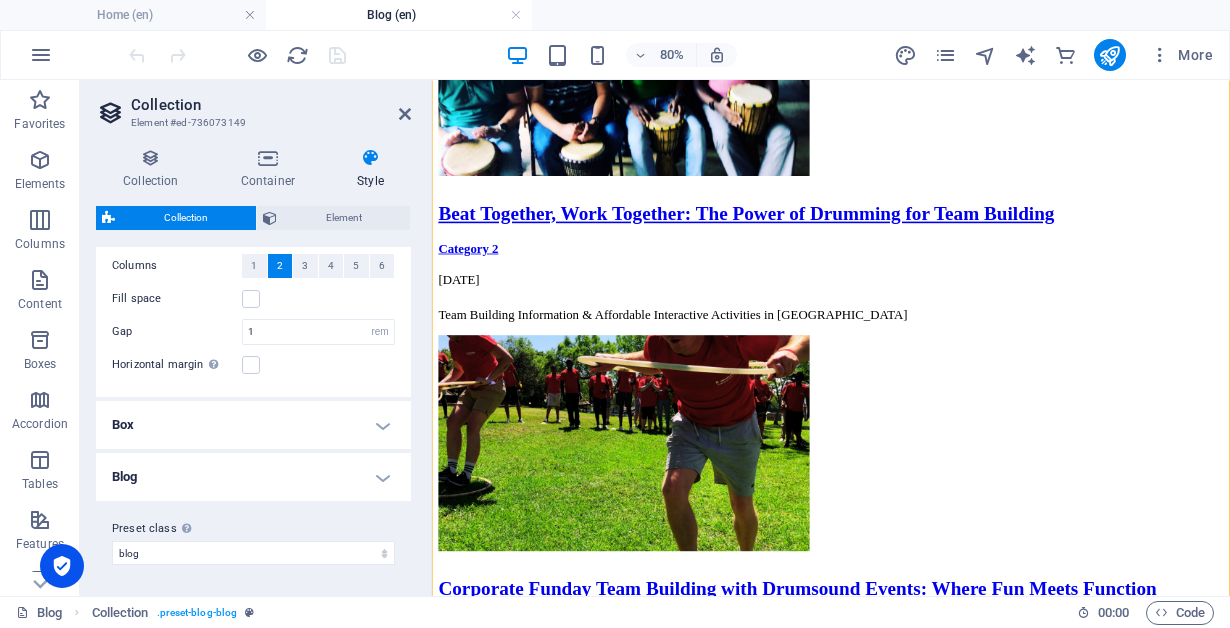 scroll, scrollTop: 0, scrollLeft: 0, axis: both 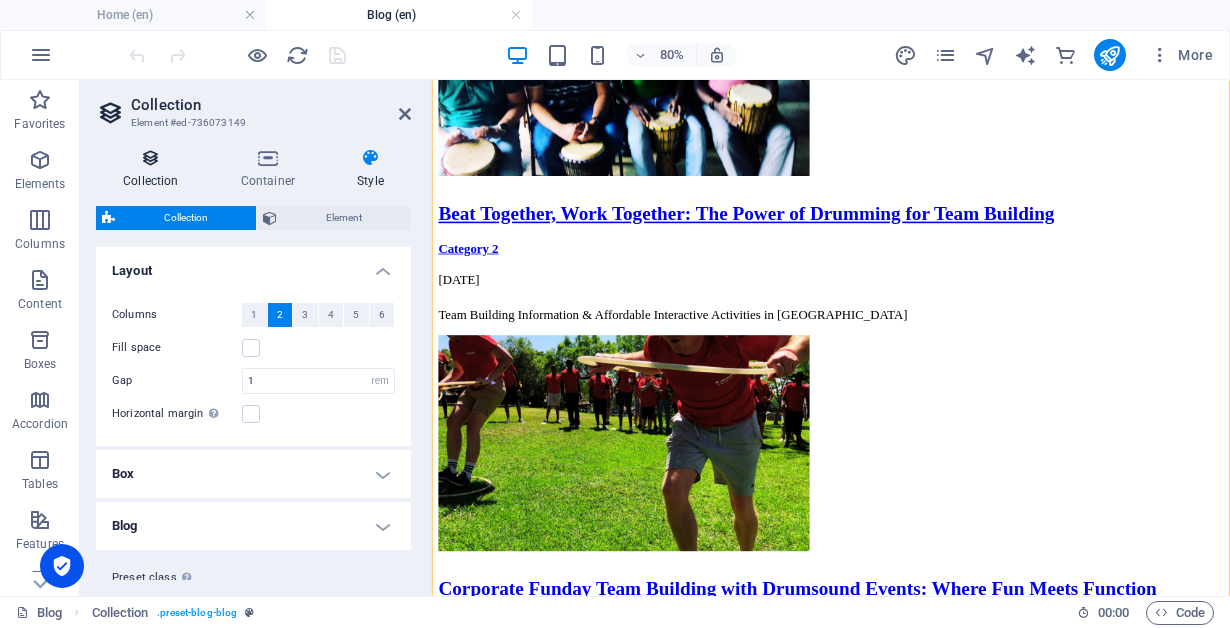 click at bounding box center [151, 158] 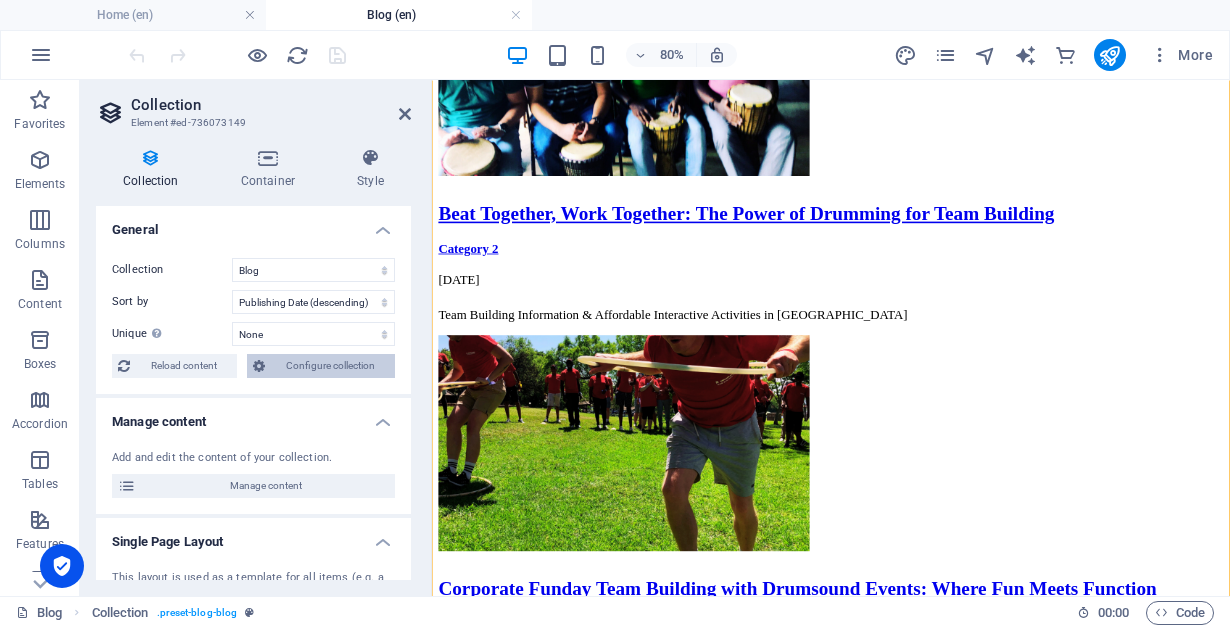 click on "Configure collection" at bounding box center [330, 366] 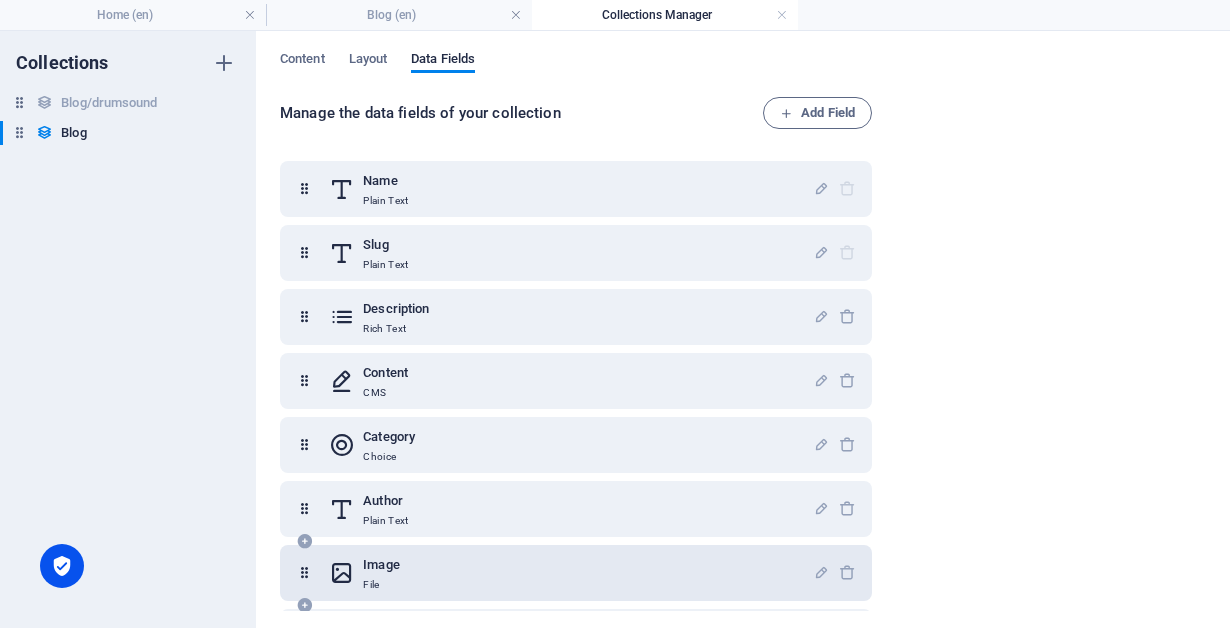 click on "Image" at bounding box center [381, 565] 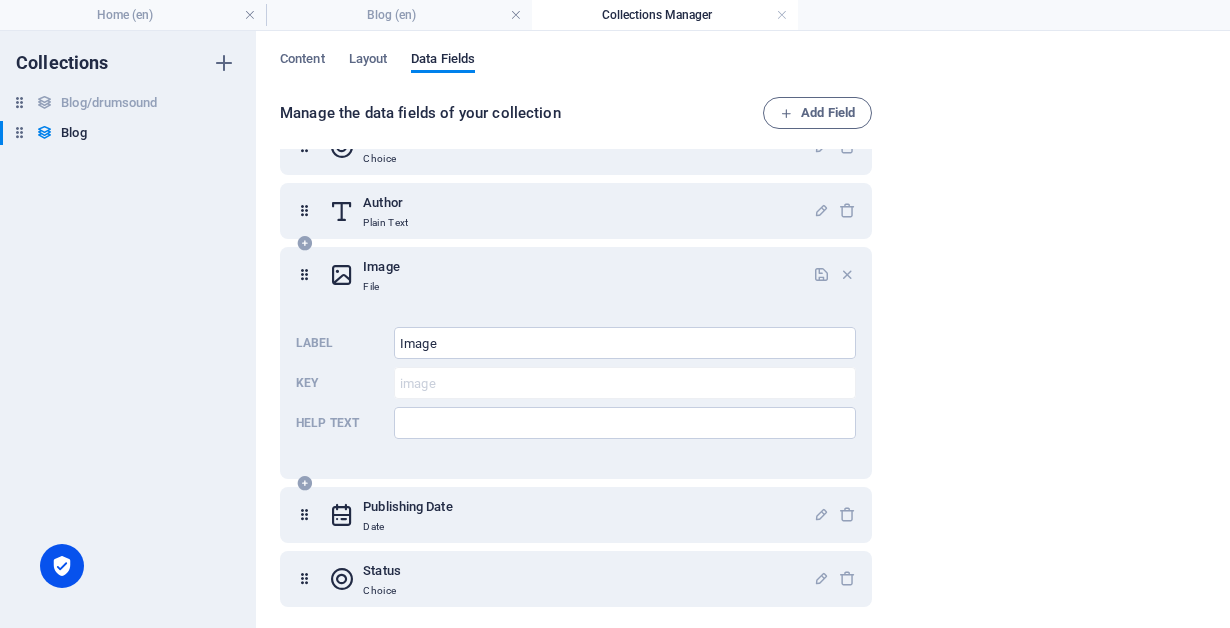 scroll, scrollTop: 301, scrollLeft: 0, axis: vertical 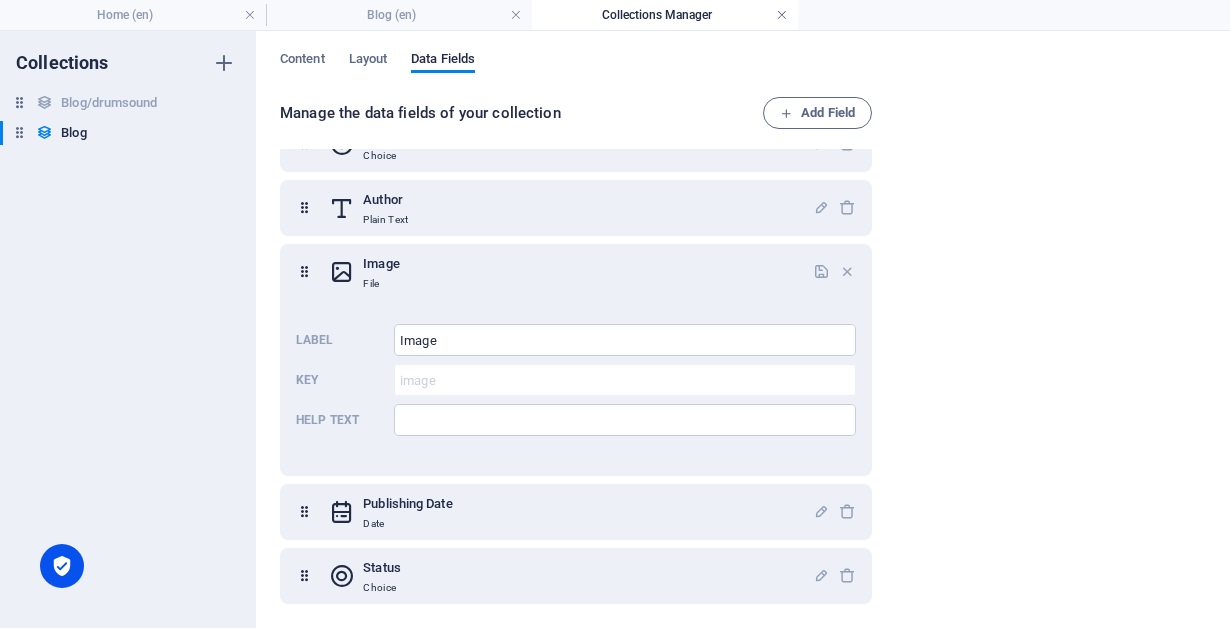 click at bounding box center [782, 15] 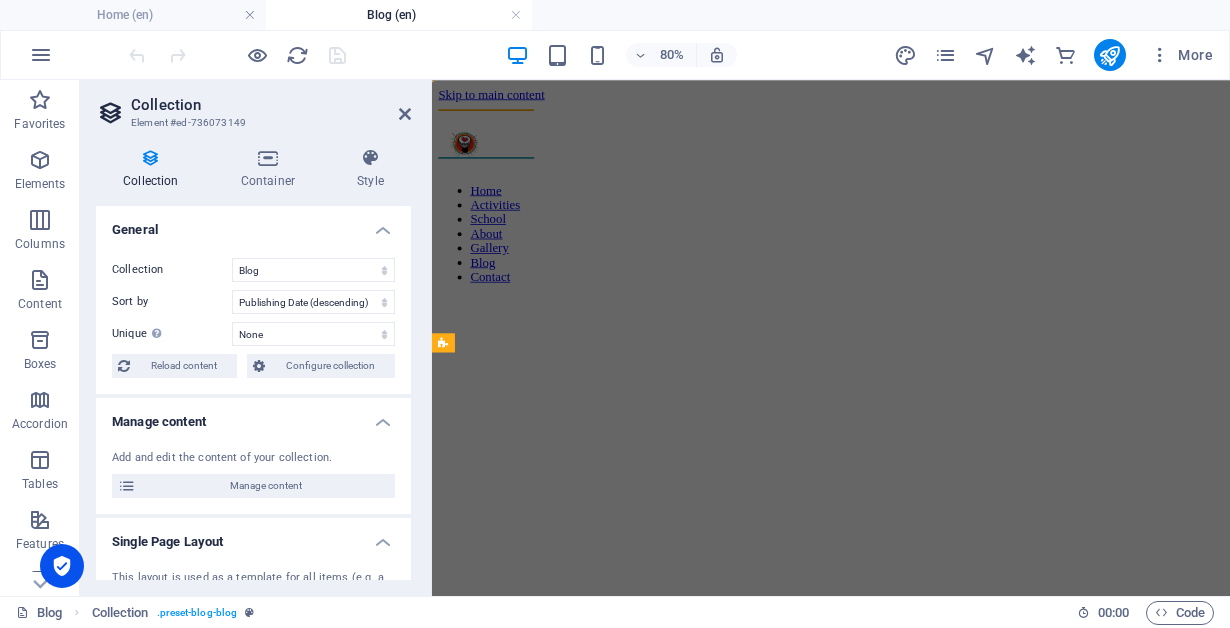 scroll, scrollTop: 891, scrollLeft: 0, axis: vertical 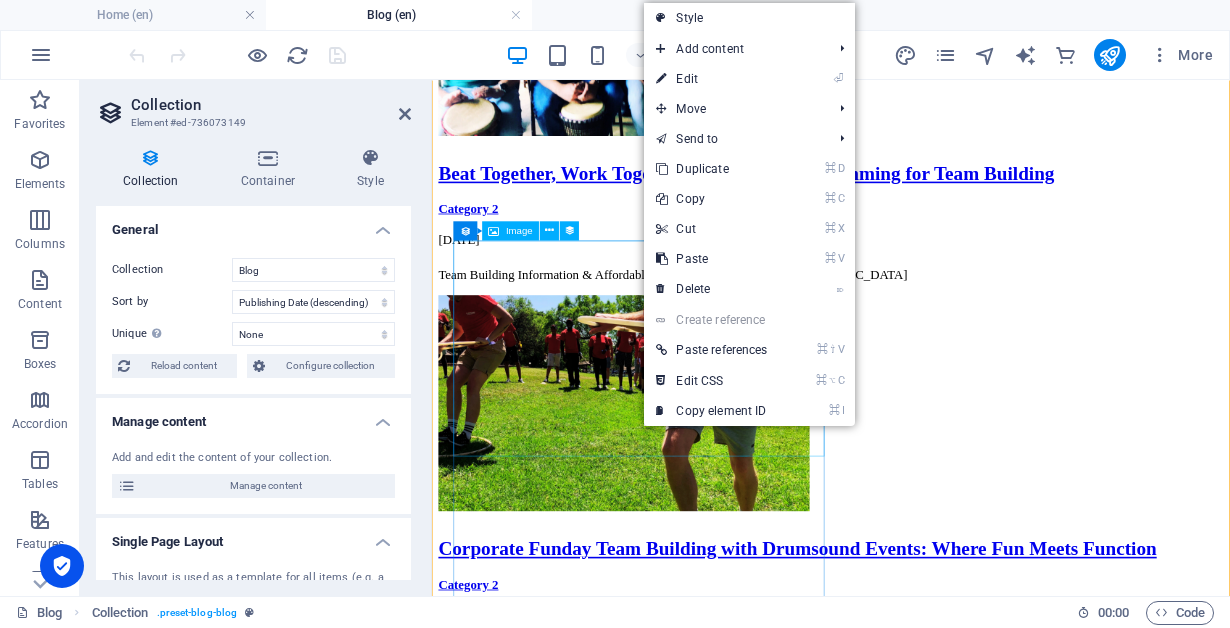 click at bounding box center (931, 973) 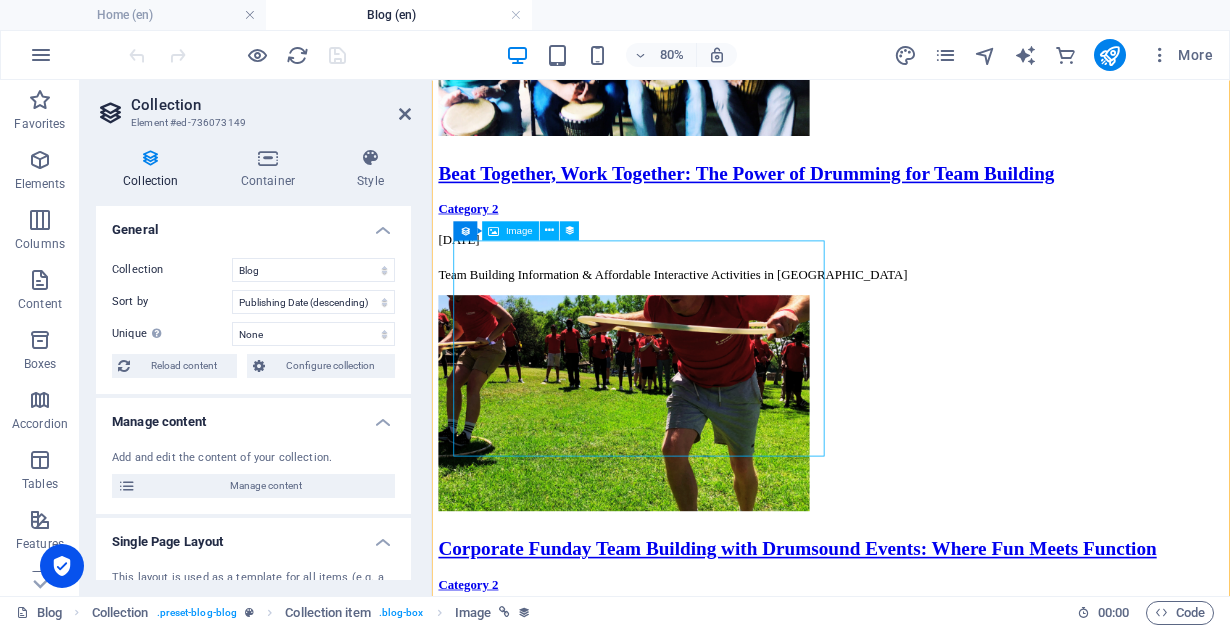 click at bounding box center [931, 973] 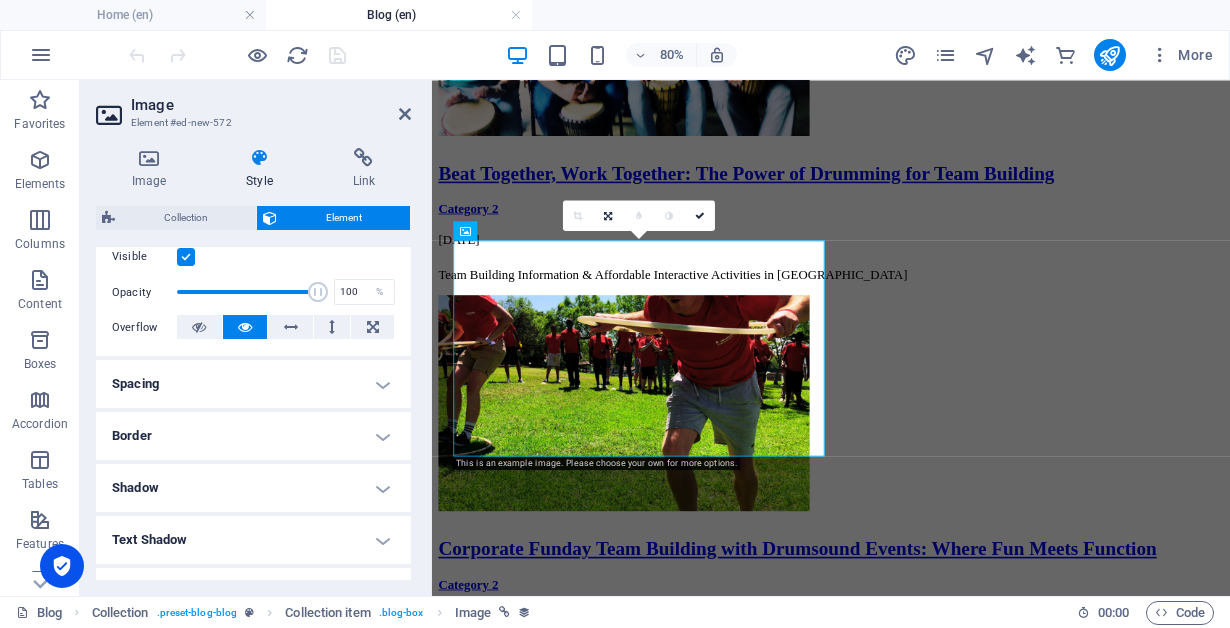 scroll, scrollTop: 431, scrollLeft: 0, axis: vertical 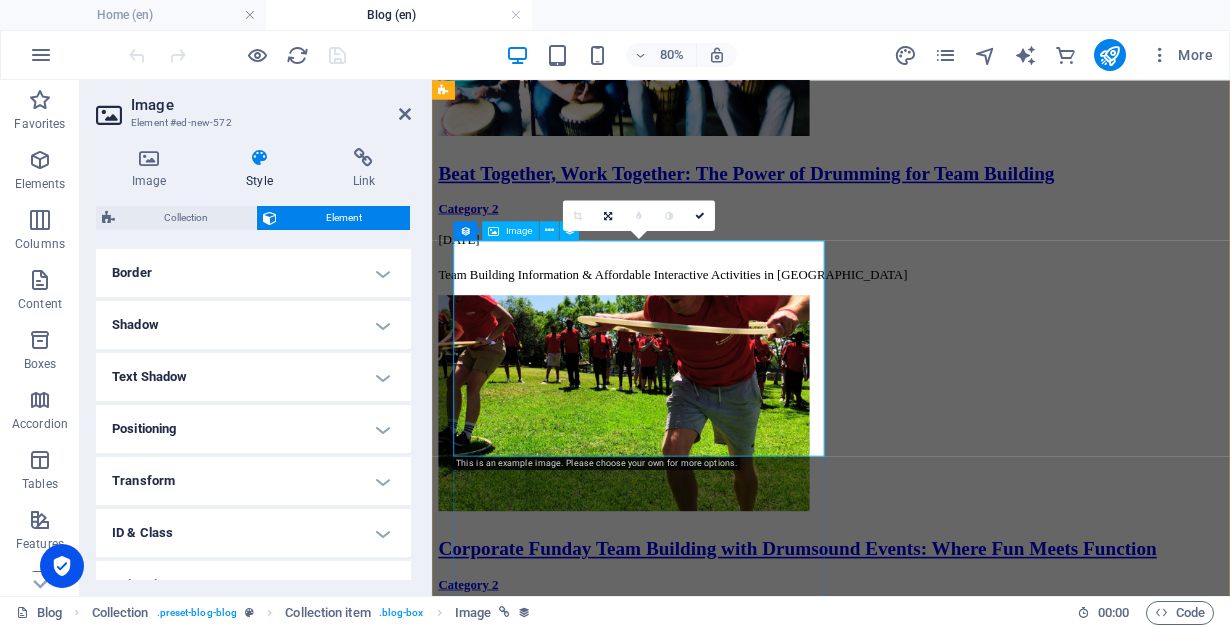click on "Image" at bounding box center (519, 230) 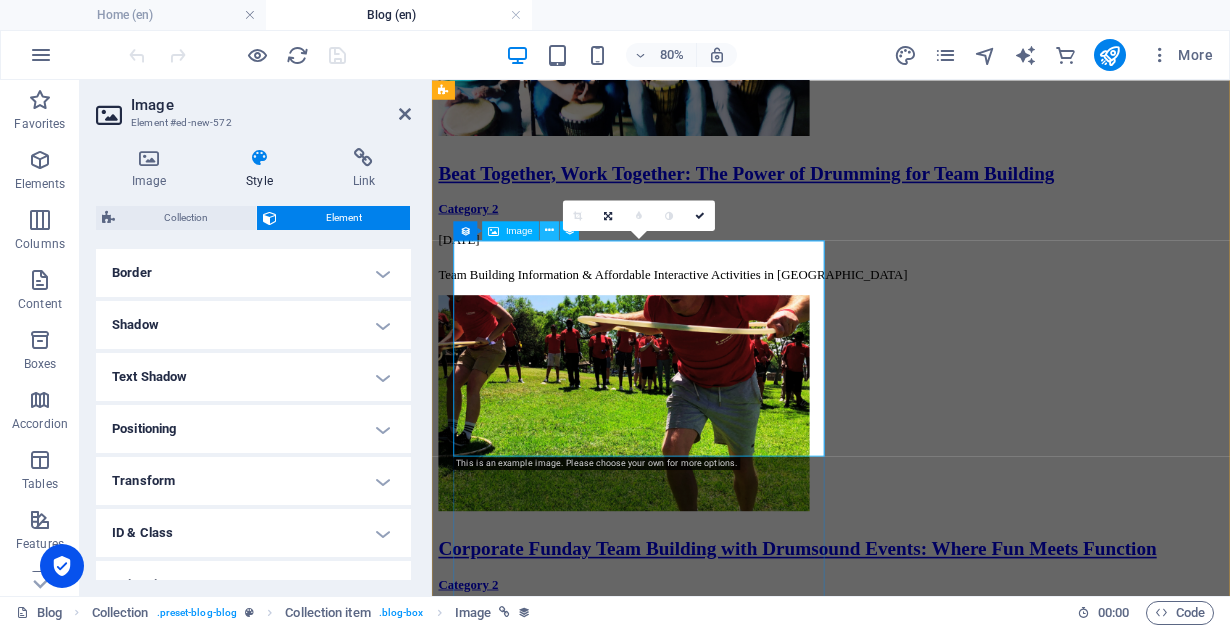 click at bounding box center (549, 230) 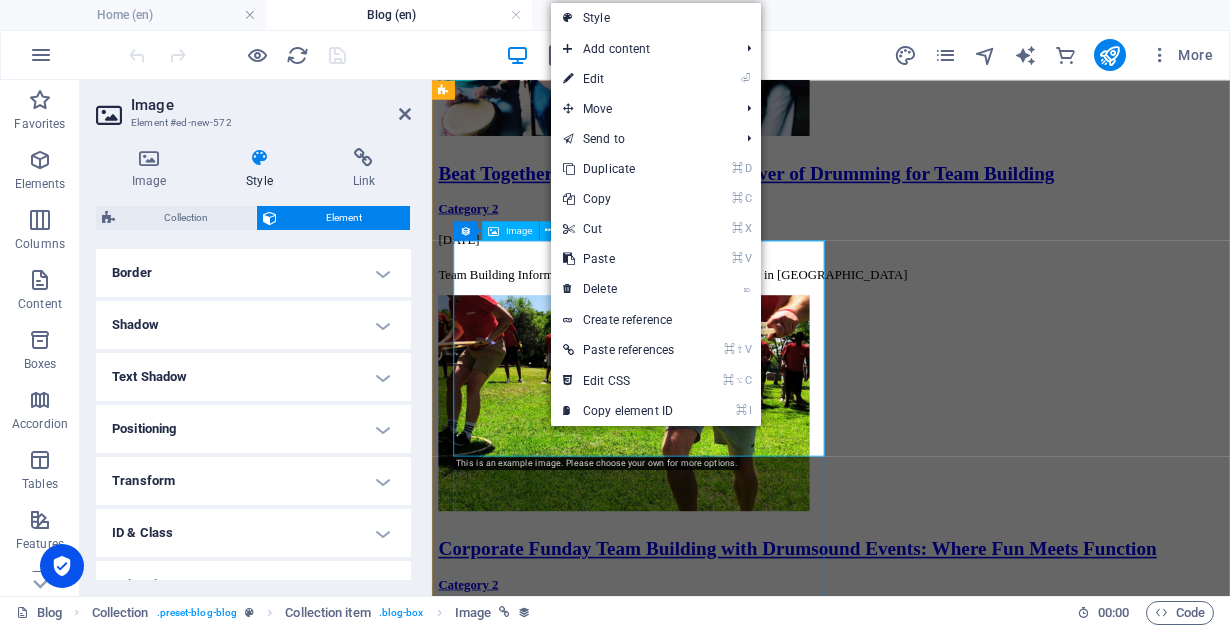 click at bounding box center (931, 973) 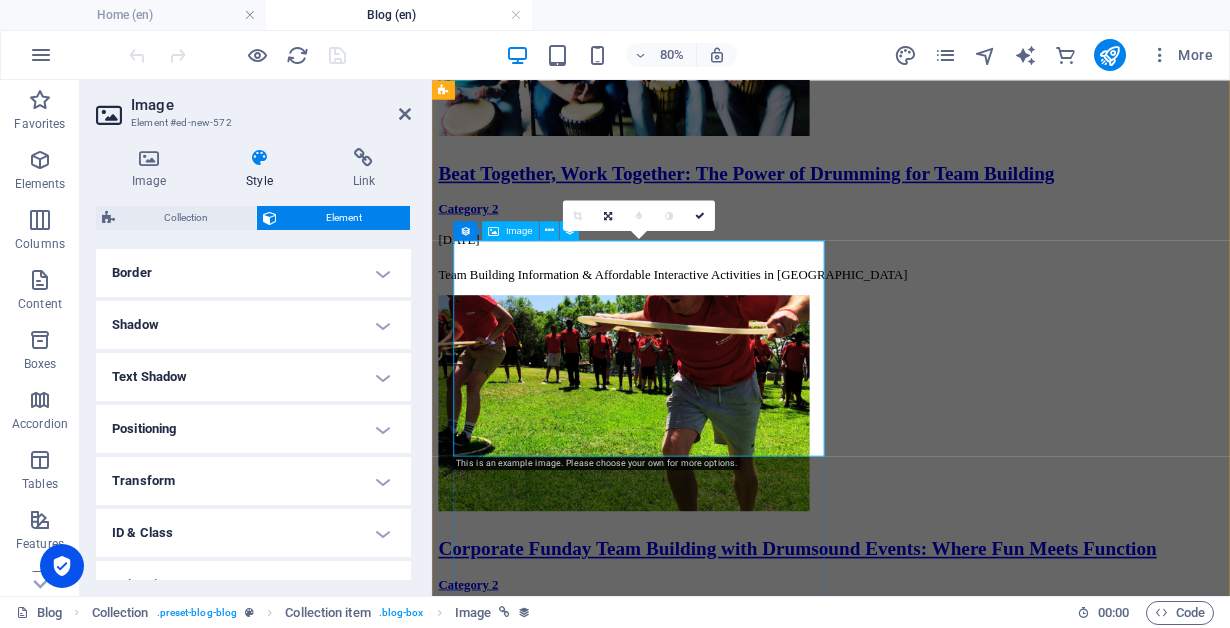 click at bounding box center [931, 973] 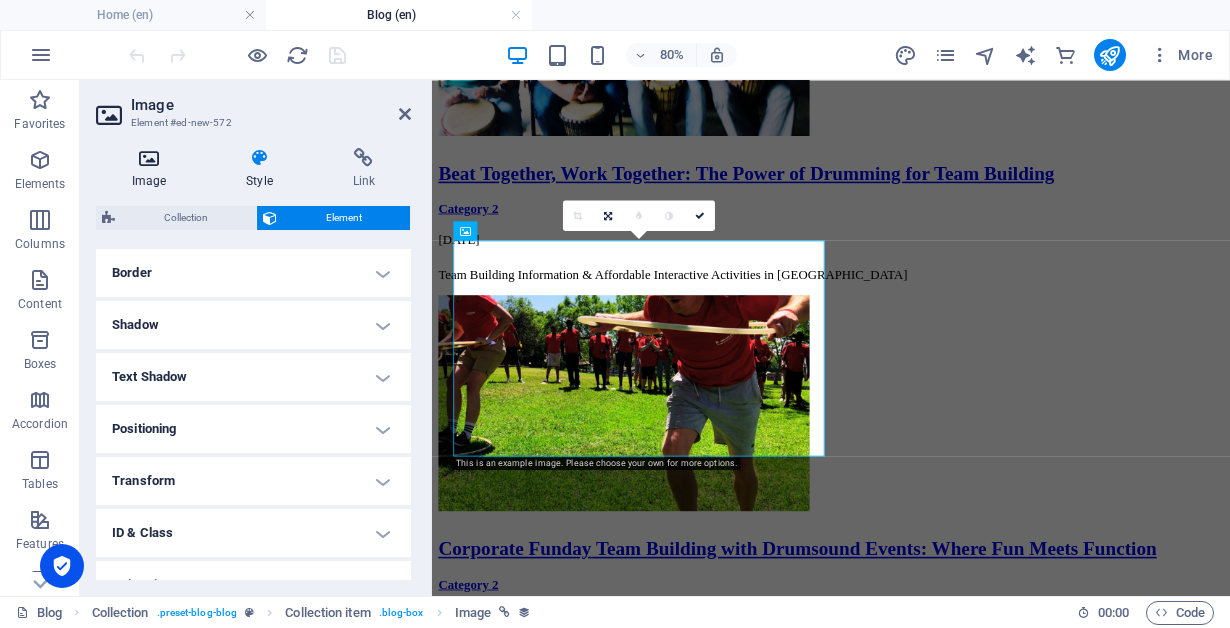 click at bounding box center [149, 158] 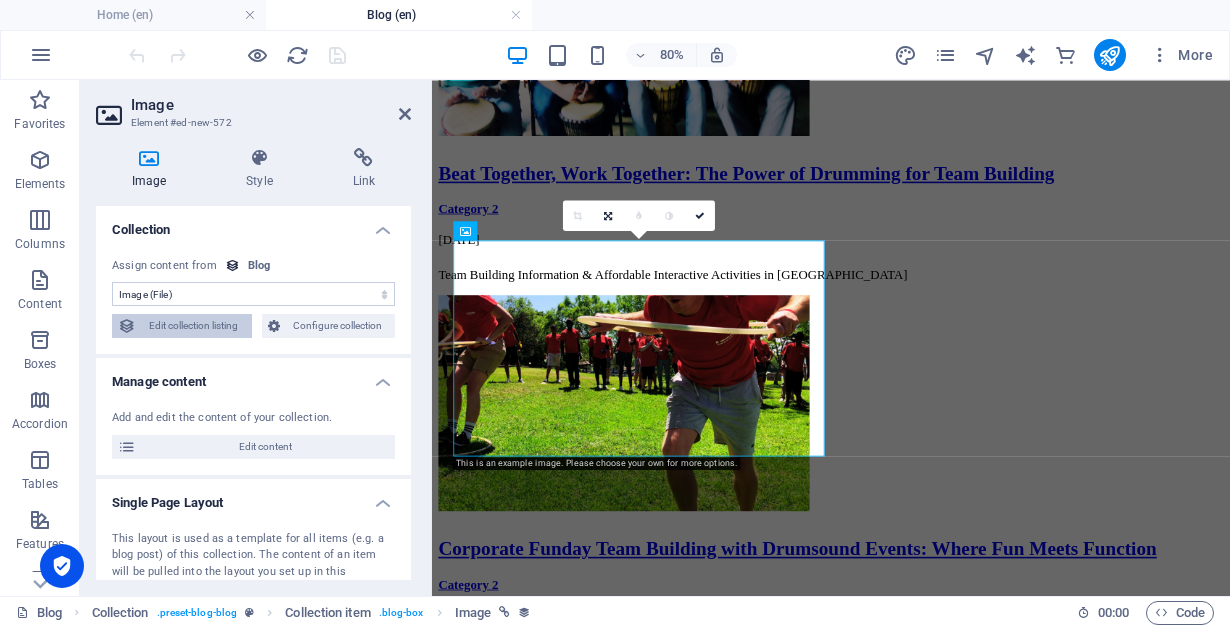 click on "Edit collection listing" at bounding box center [194, 326] 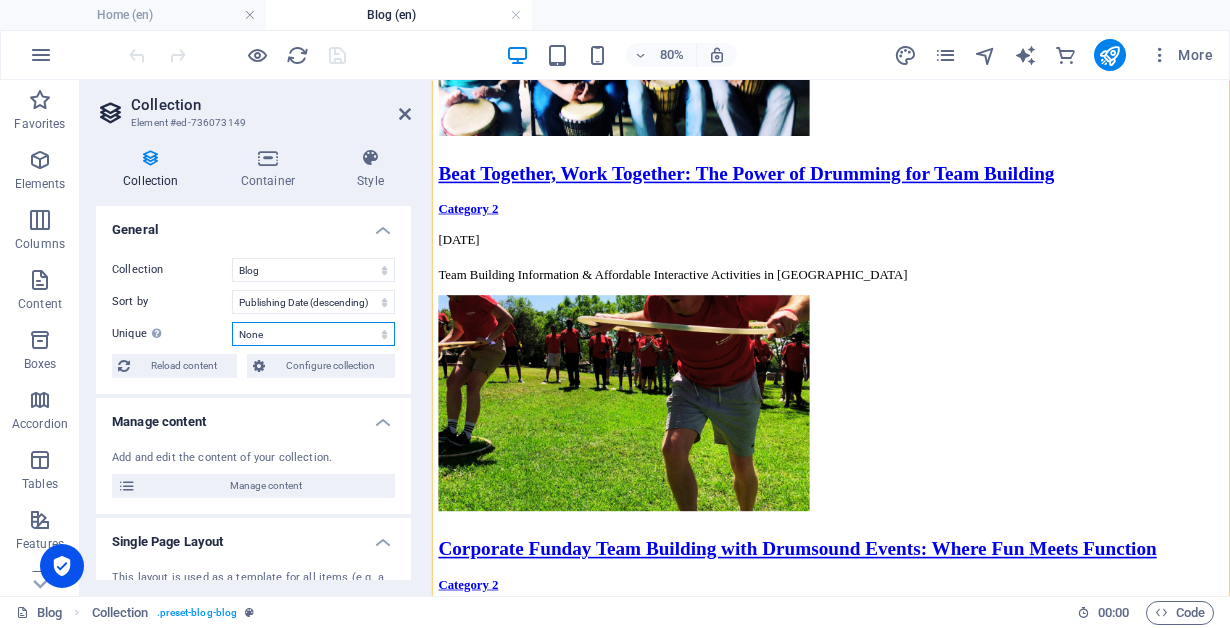 click on "None Name Slug Description Content Category Author Image Publishing Date Status" at bounding box center [313, 334] 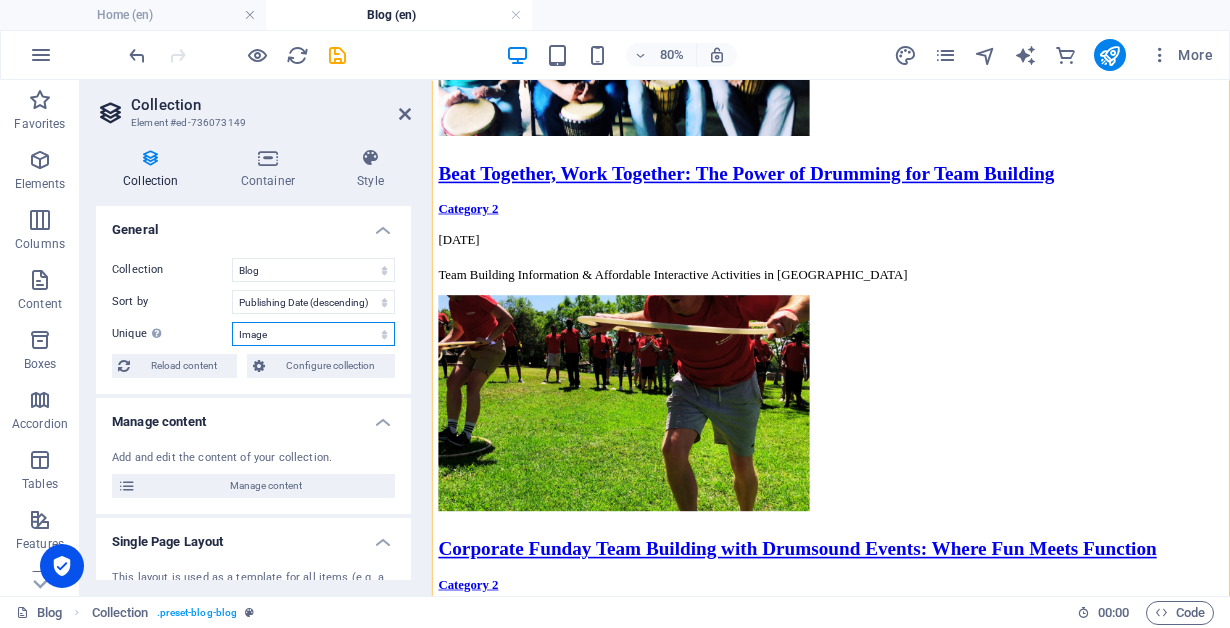 select on "columns.publishing_date_DESC" 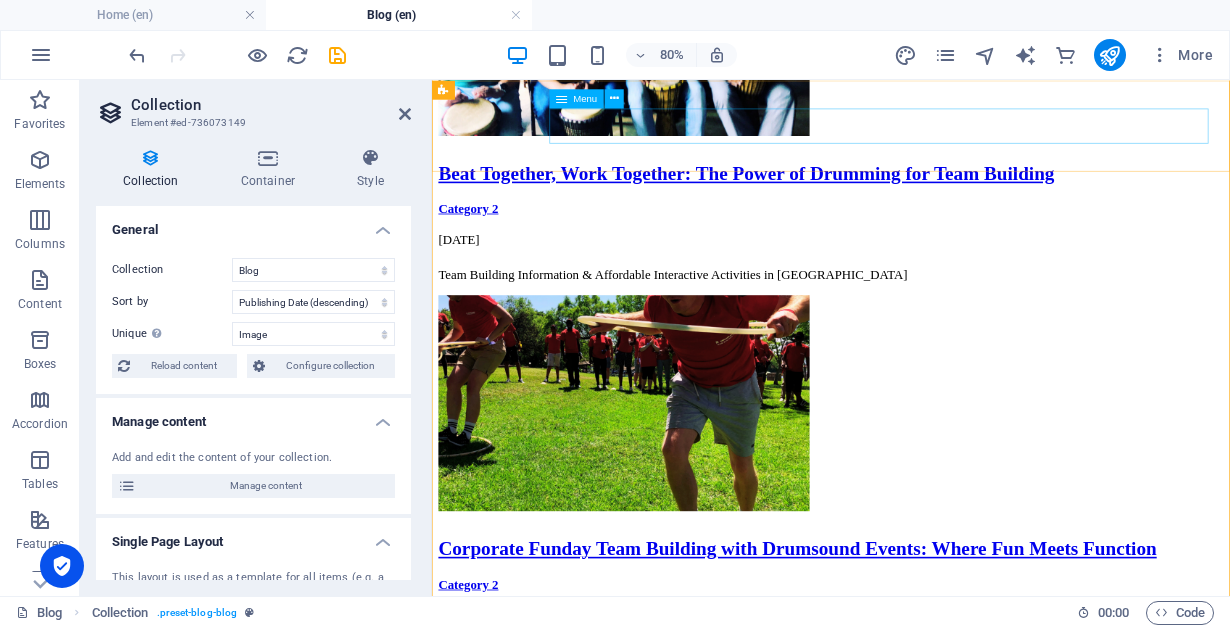 click on "Home Activities School About Gallery Blog Contact" at bounding box center [931, -620] 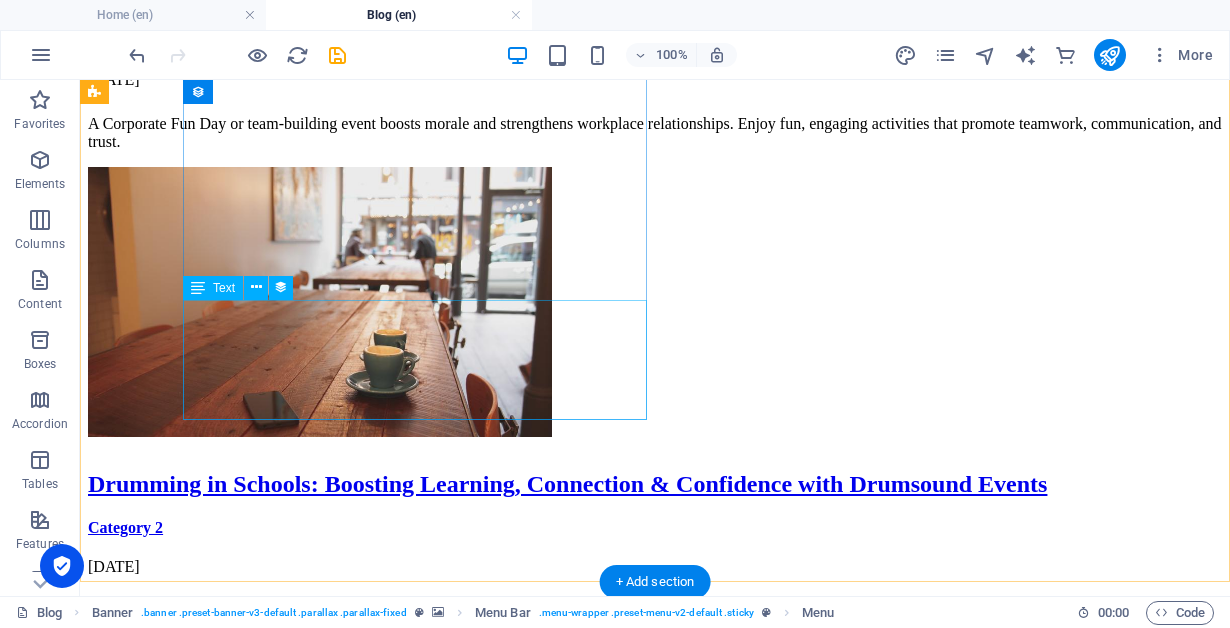 scroll, scrollTop: 1472, scrollLeft: 0, axis: vertical 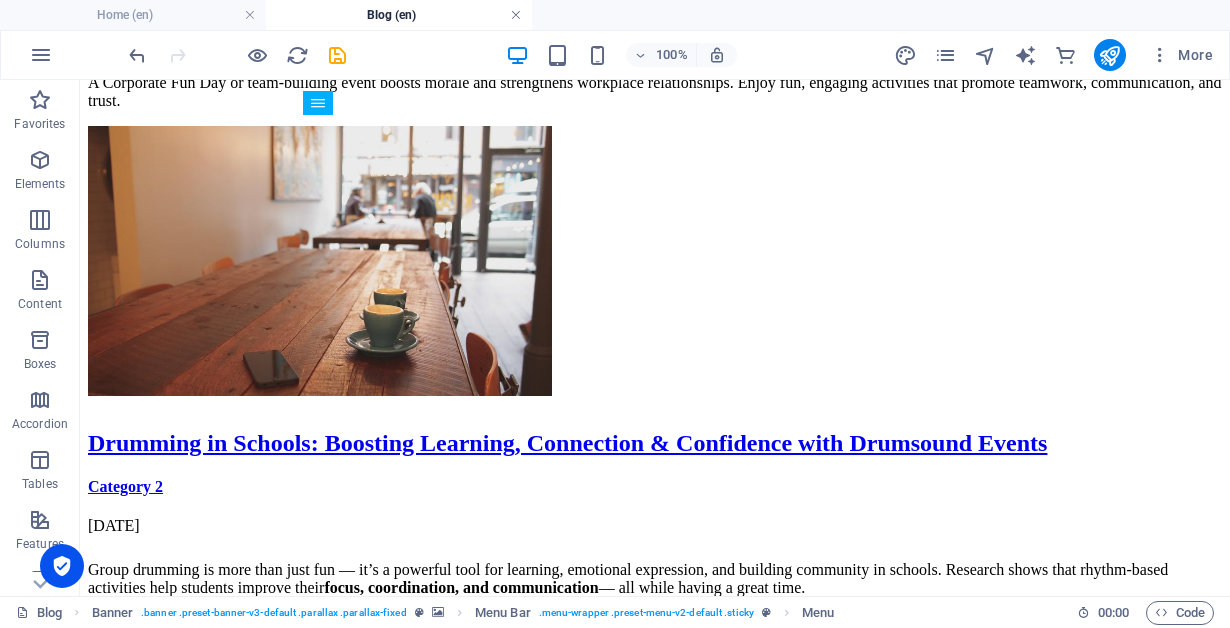 click at bounding box center [516, 15] 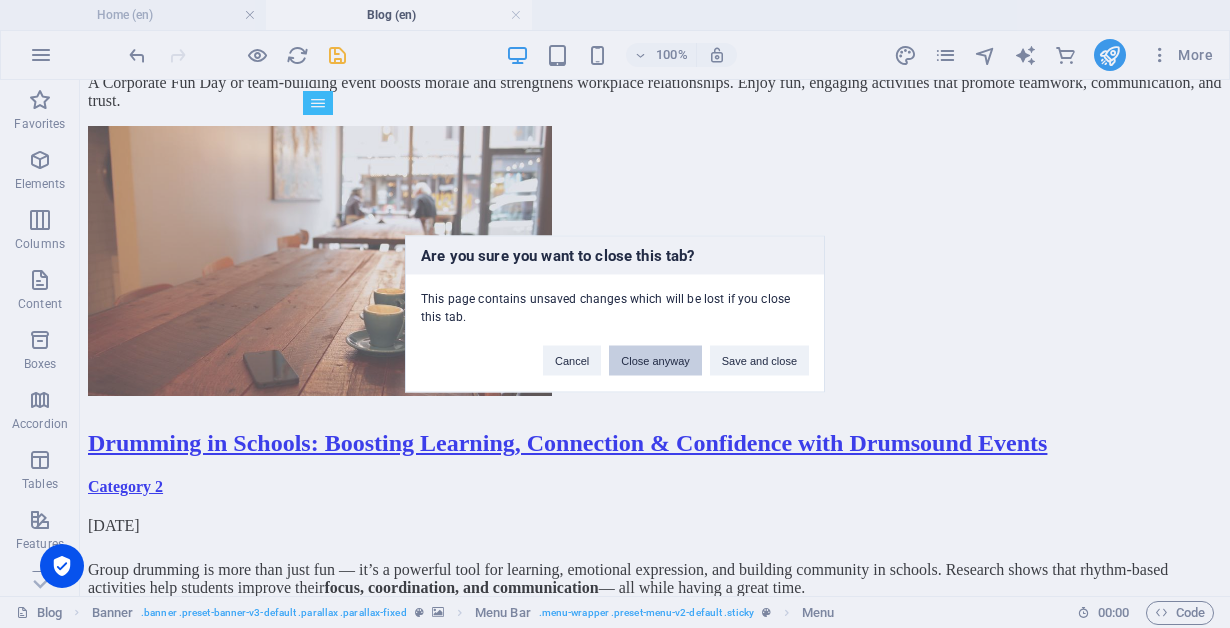 click on "Close anyway" at bounding box center [655, 361] 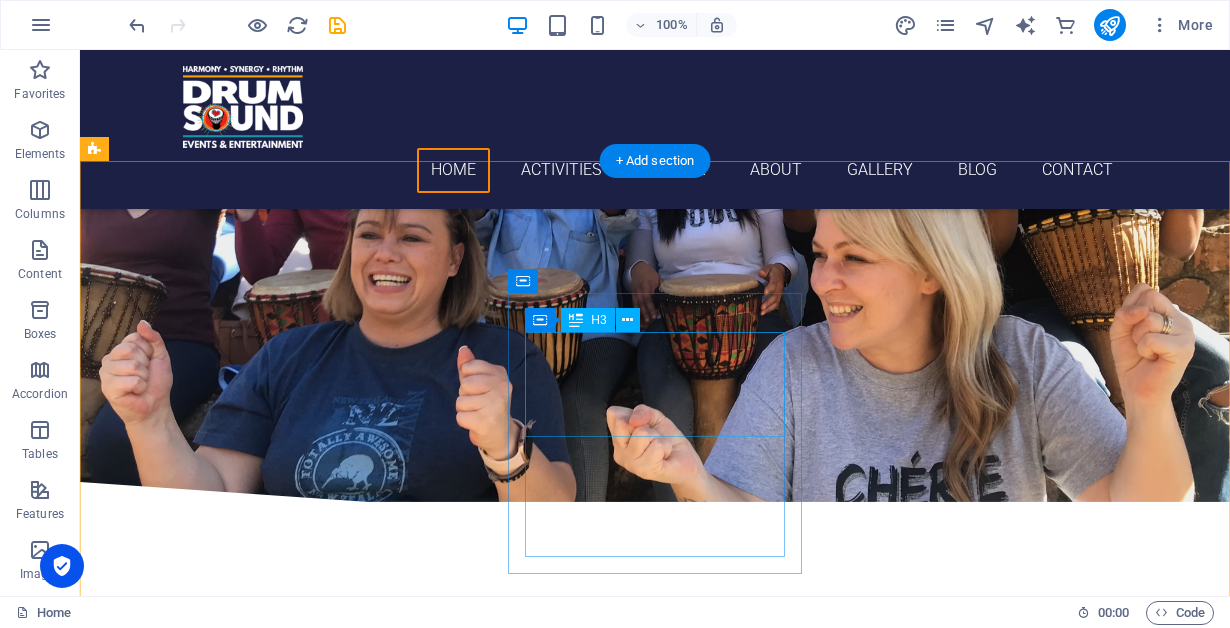 scroll, scrollTop: 0, scrollLeft: 0, axis: both 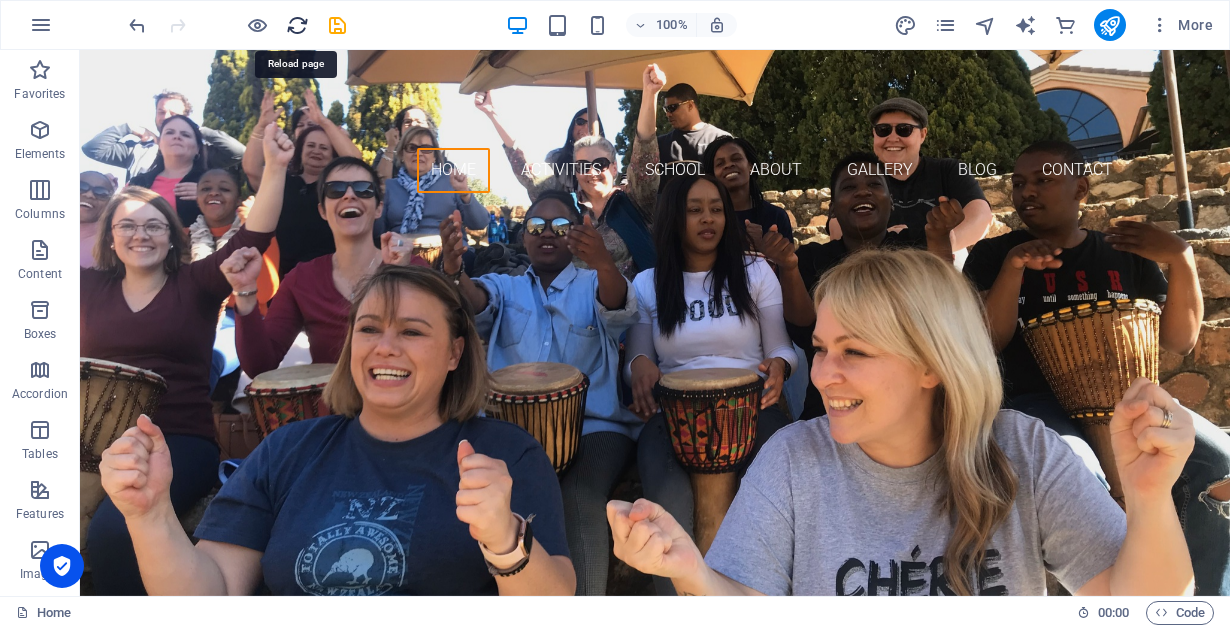 click at bounding box center (297, 25) 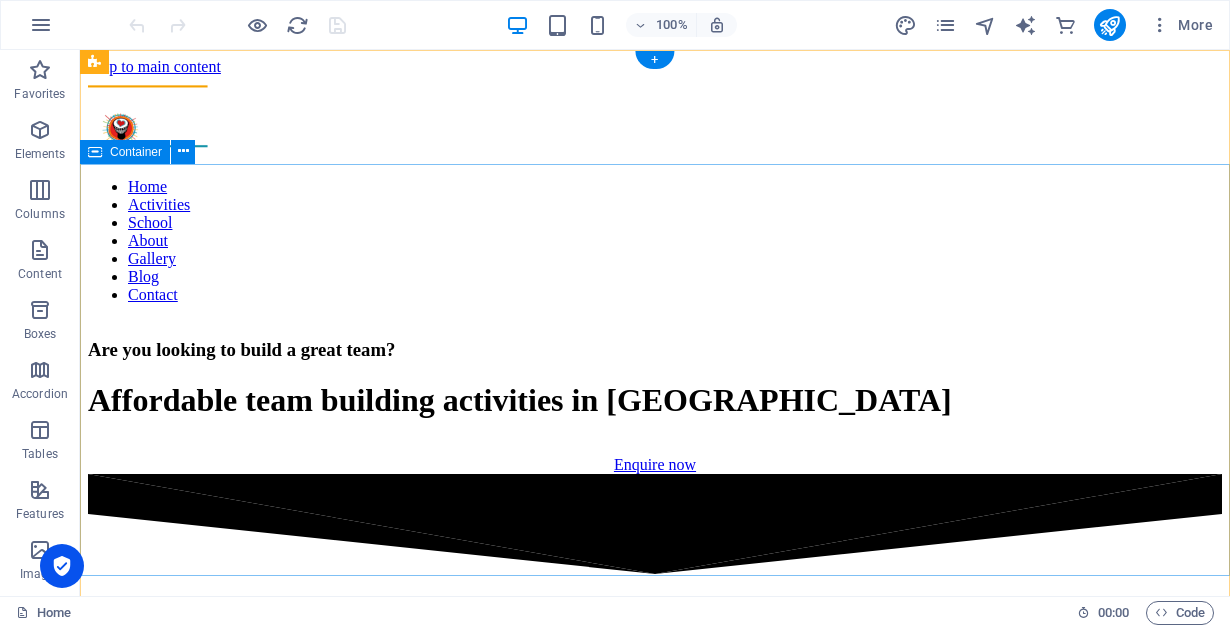 scroll, scrollTop: 0, scrollLeft: 0, axis: both 